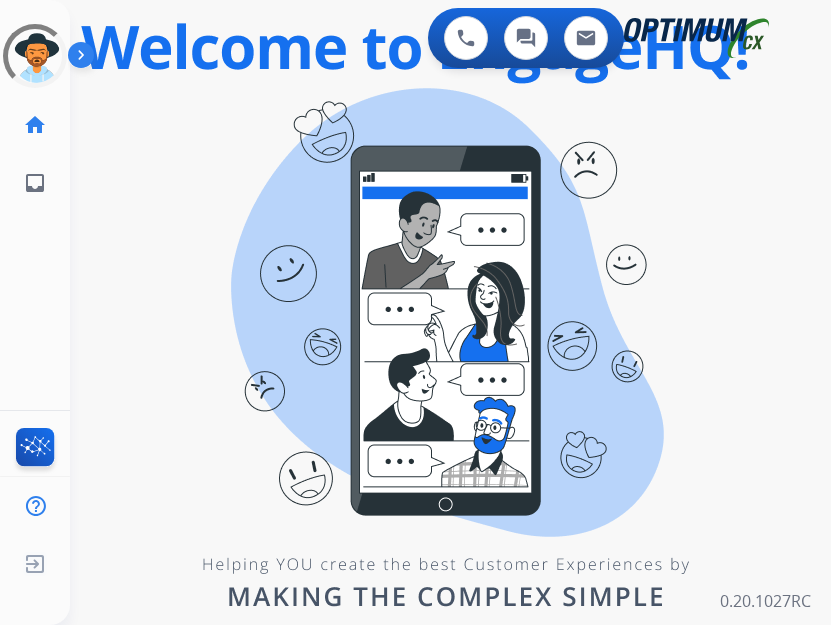 scroll, scrollTop: 0, scrollLeft: 0, axis: both 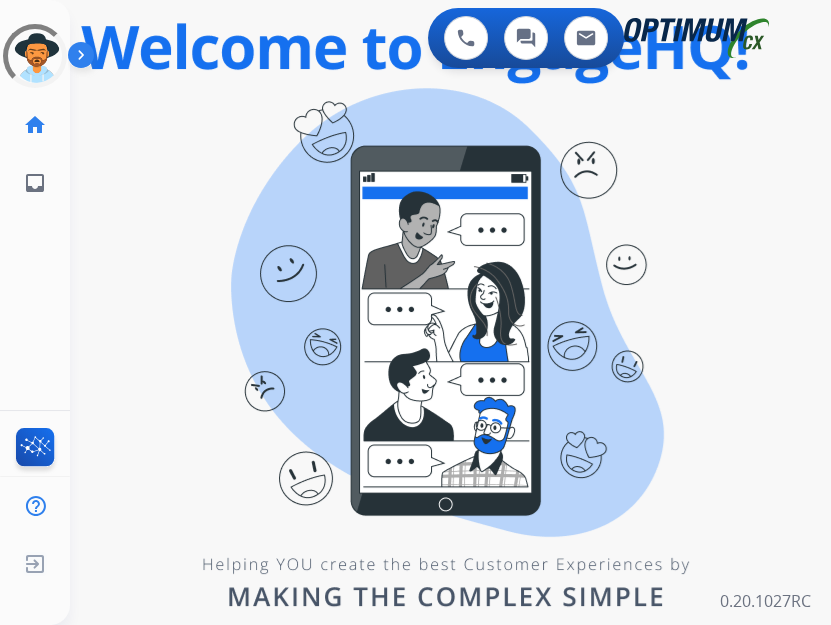 click on "swap_horiz Break voice bridge close_fullscreen Connect 3-Way Call merge_type Separate 3-Way Call  Interaction Guide   Interaction History  Interaction Guide arrow_drop_up  Welcome to EngageHQ   Internal Queue Transfer: How To  Secure Pad expand_more Clear pad Candidate/Account ID: Contact Notes:" at bounding box center (426, 120) 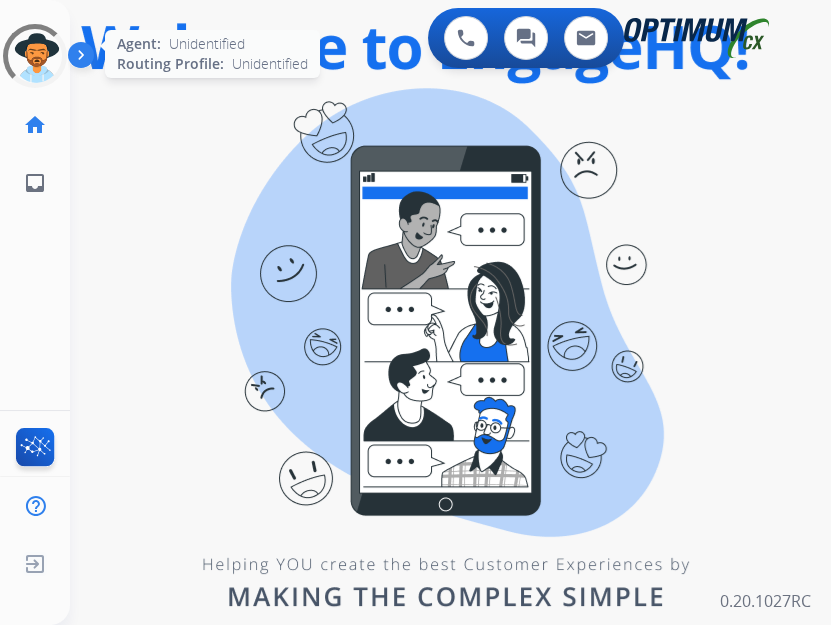 click 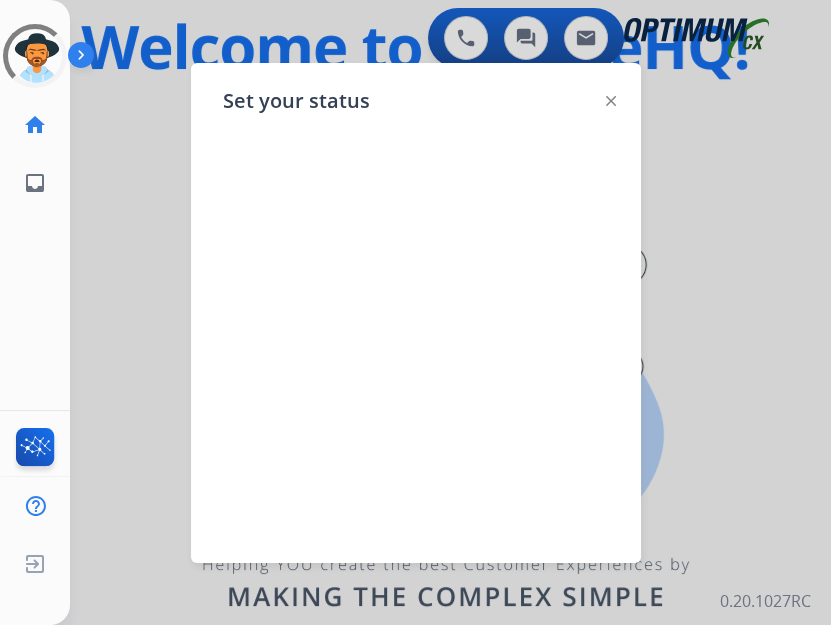 click at bounding box center (415, 312) 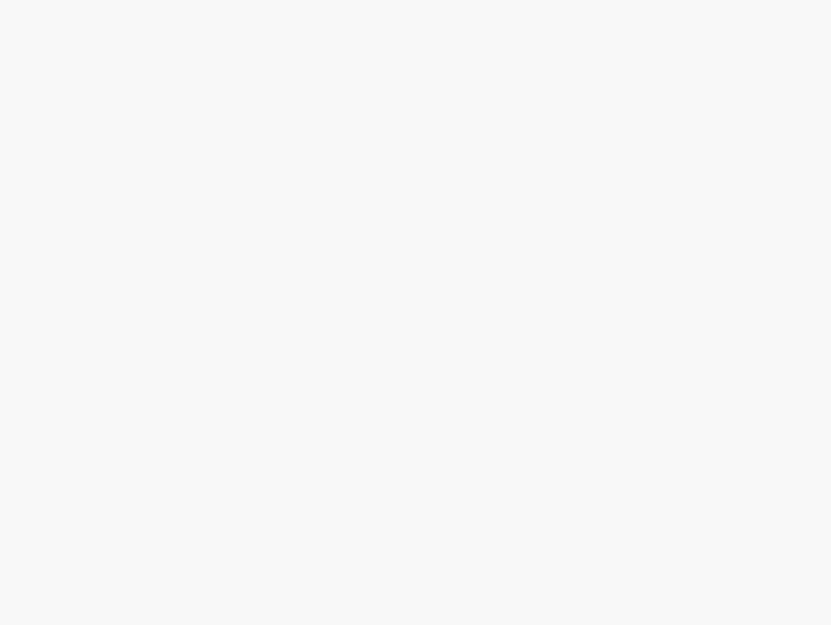 scroll, scrollTop: 0, scrollLeft: 0, axis: both 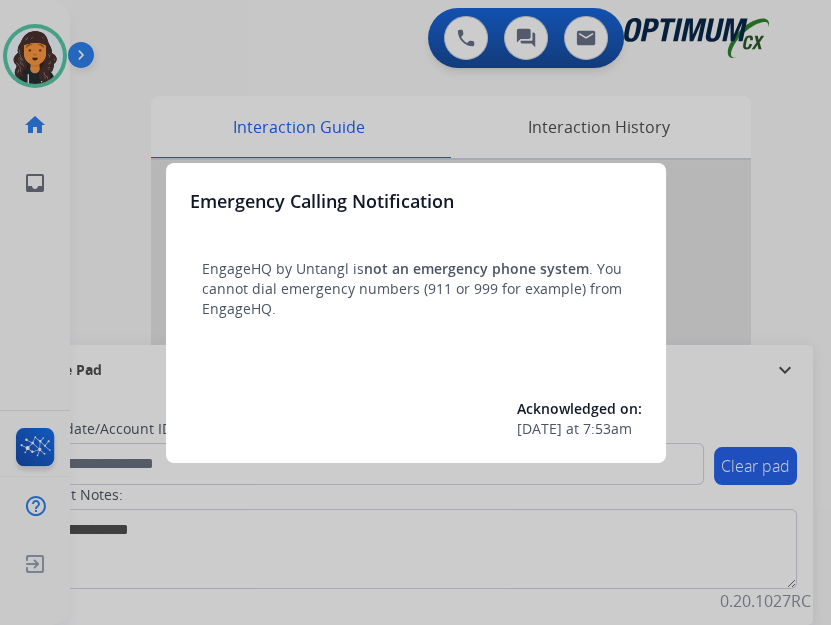 click at bounding box center [415, 312] 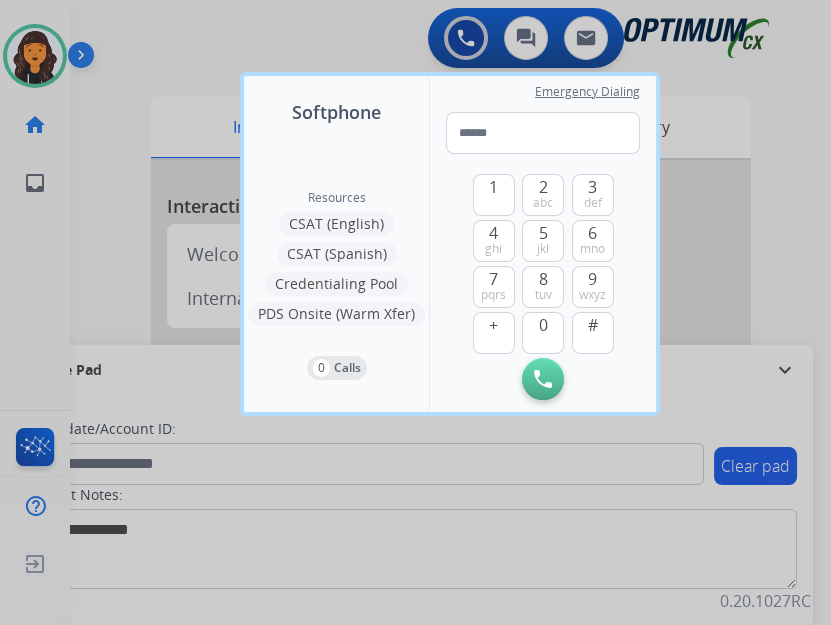 click at bounding box center [415, 312] 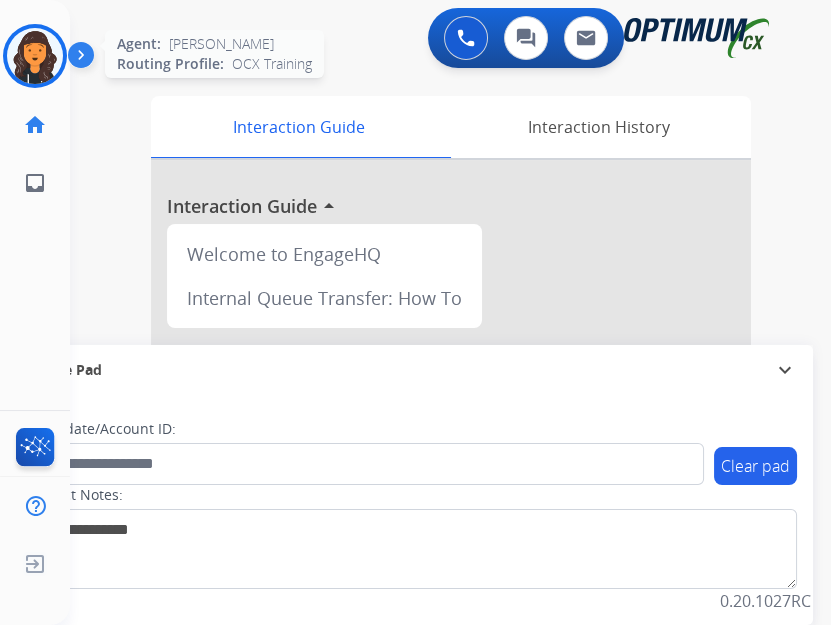 click at bounding box center (35, 56) 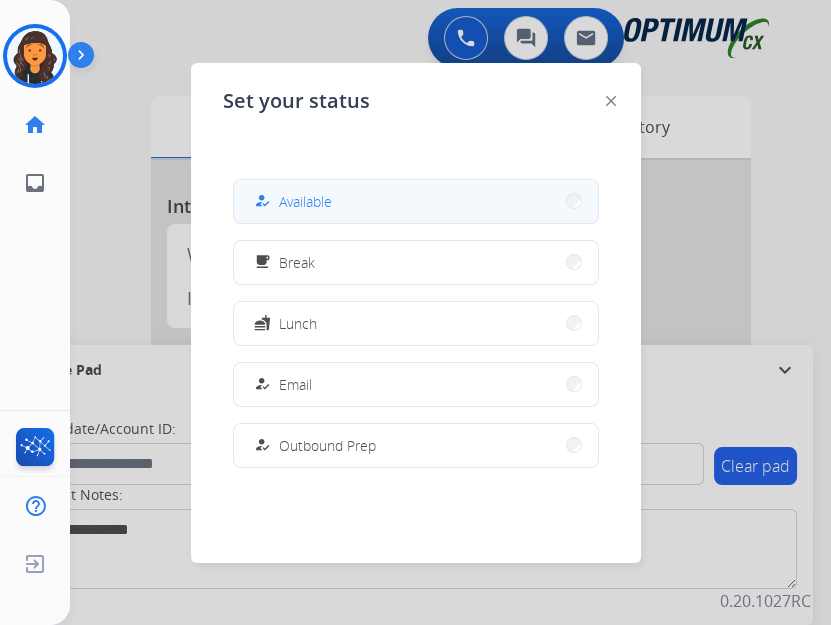 click on "how_to_reg Available" at bounding box center (416, 201) 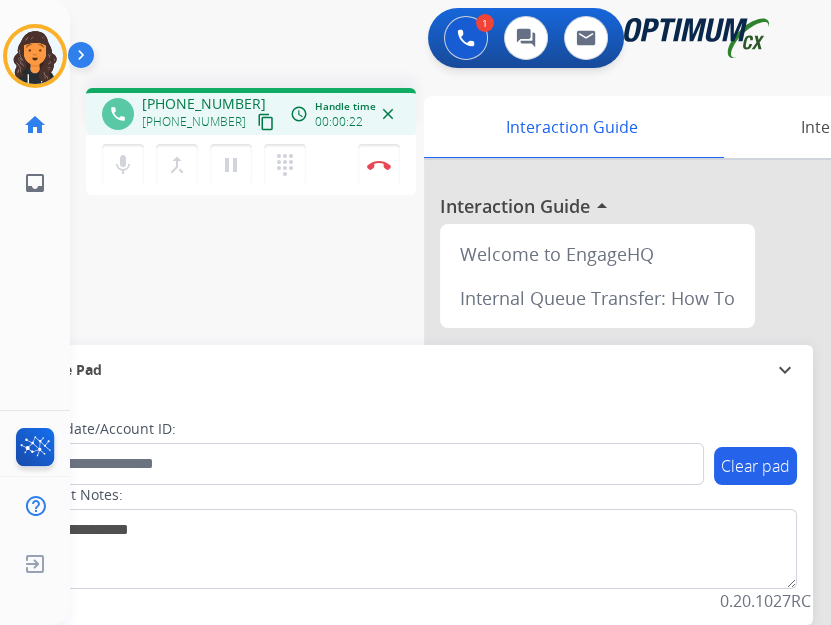 click on "content_copy" at bounding box center (266, 122) 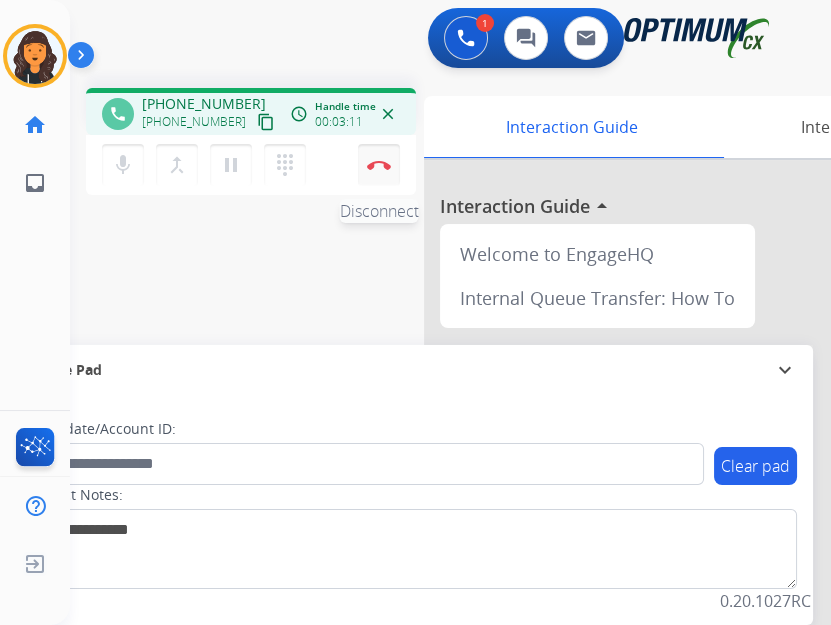 click at bounding box center [379, 165] 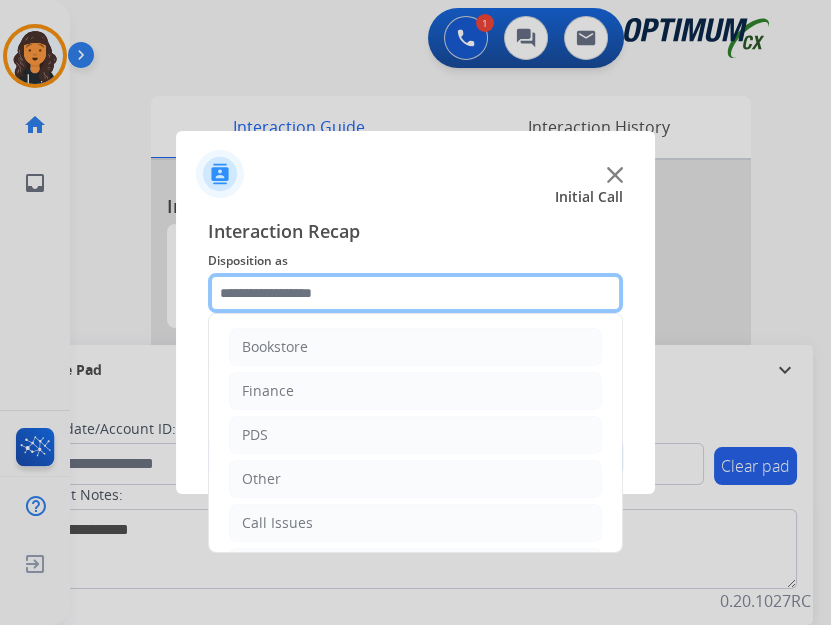 click 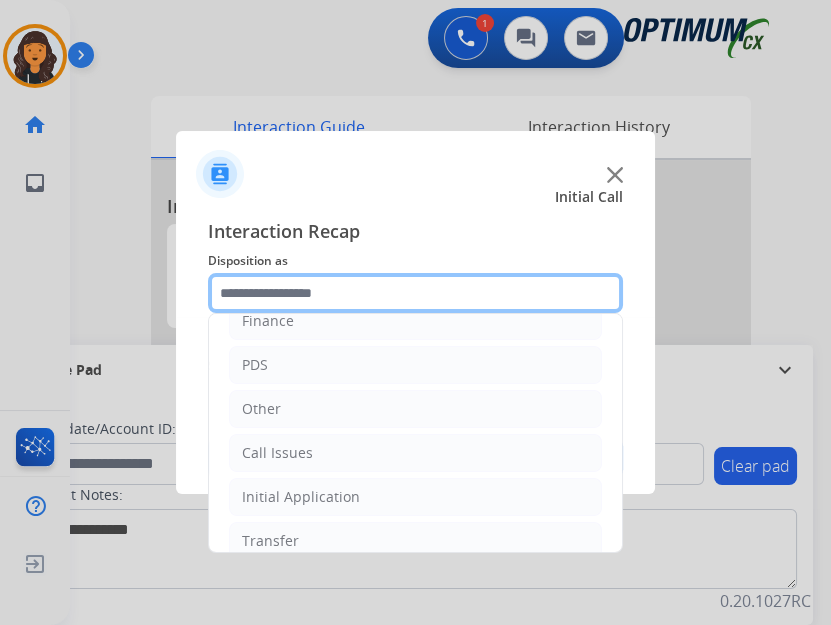 scroll, scrollTop: 134, scrollLeft: 0, axis: vertical 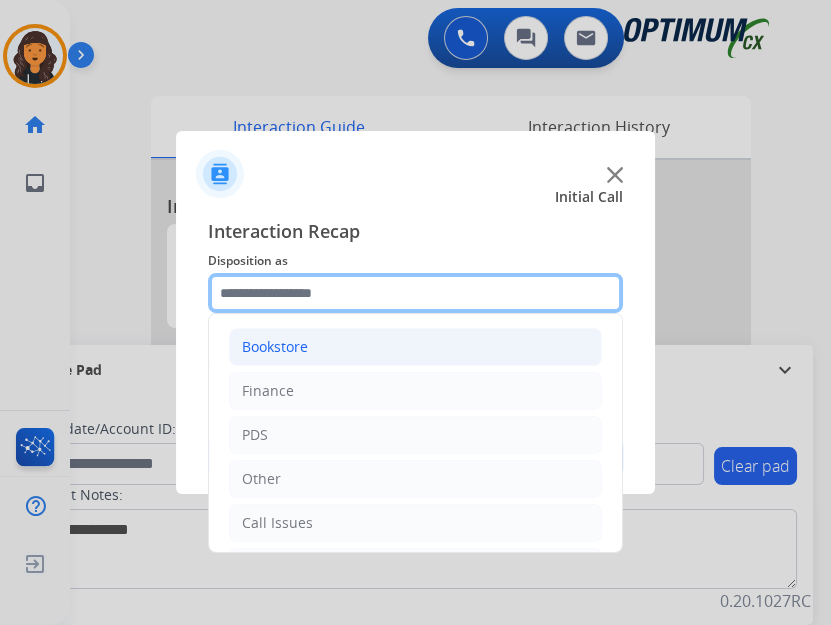 drag, startPoint x: 399, startPoint y: 286, endPoint x: 386, endPoint y: 334, distance: 49.729267 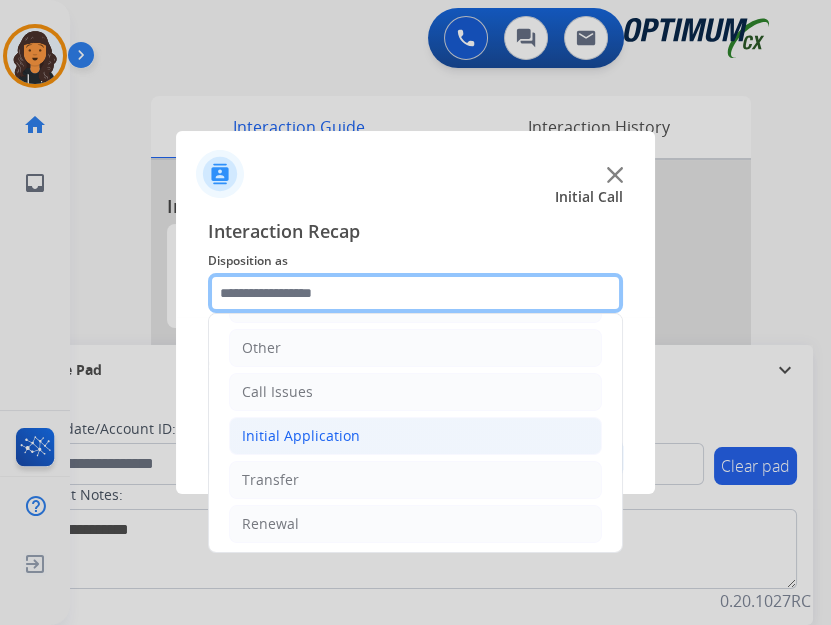 scroll, scrollTop: 134, scrollLeft: 0, axis: vertical 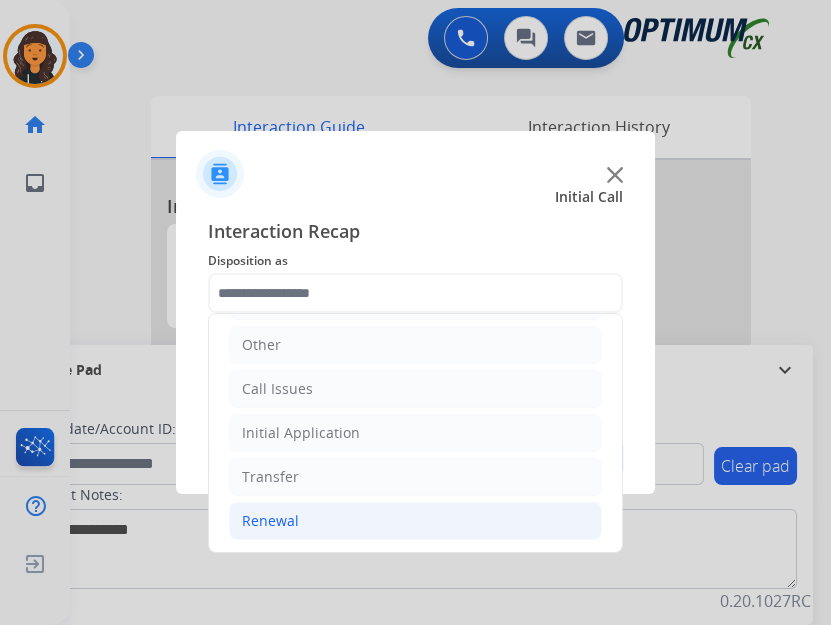 click on "Renewal" 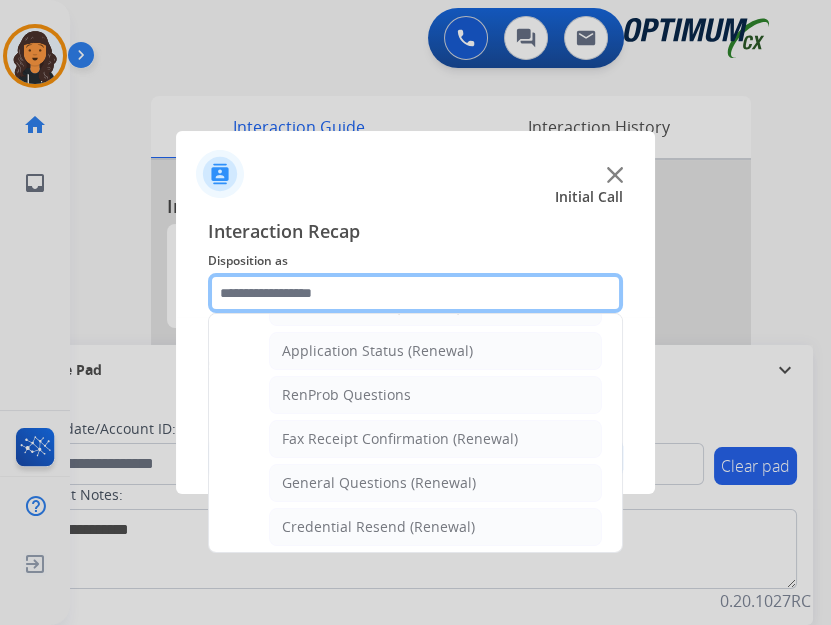 scroll, scrollTop: 498, scrollLeft: 0, axis: vertical 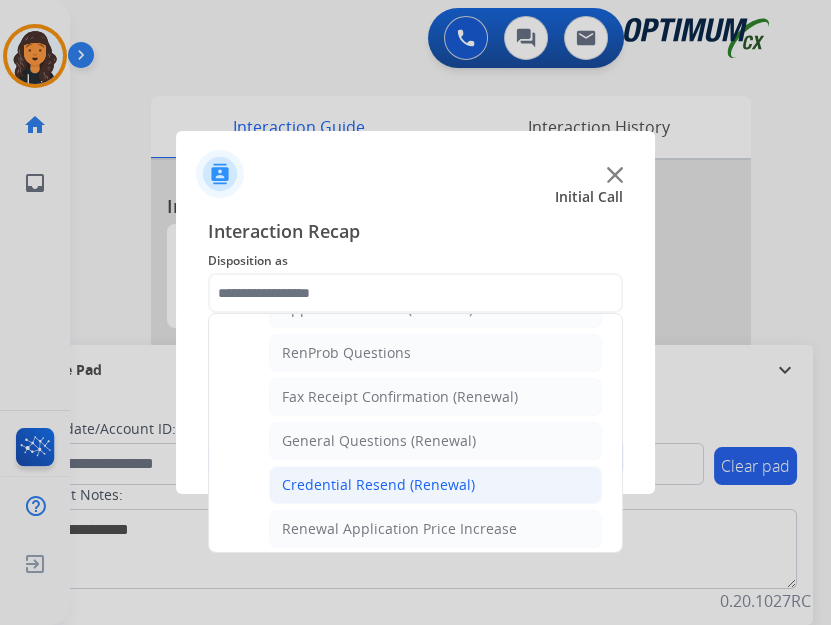 click on "Credential Resend (Renewal)" 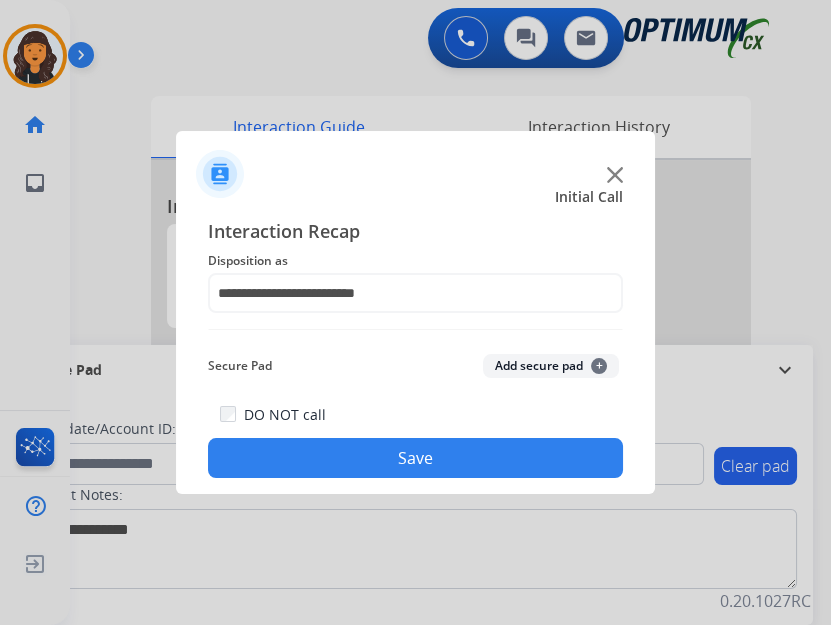 click on "Save" 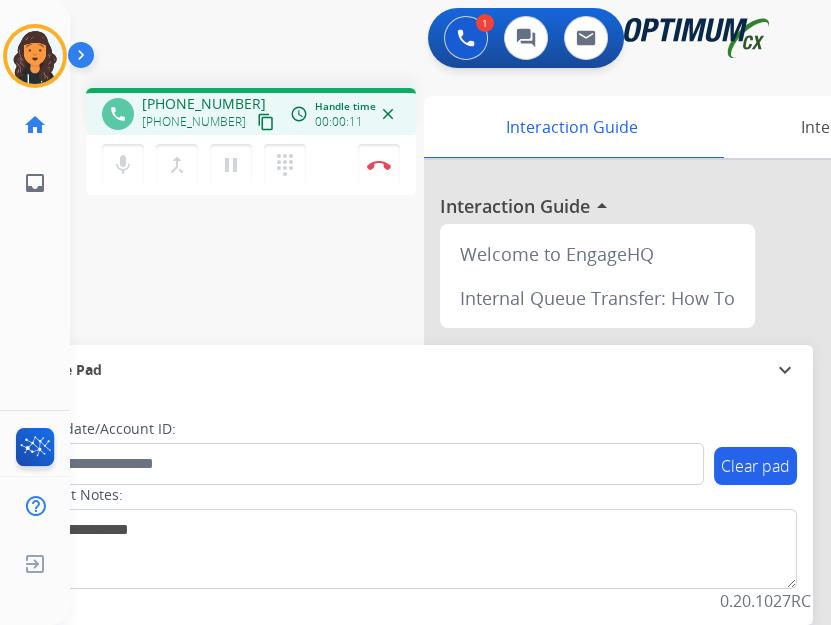 click on "content_copy" at bounding box center (266, 122) 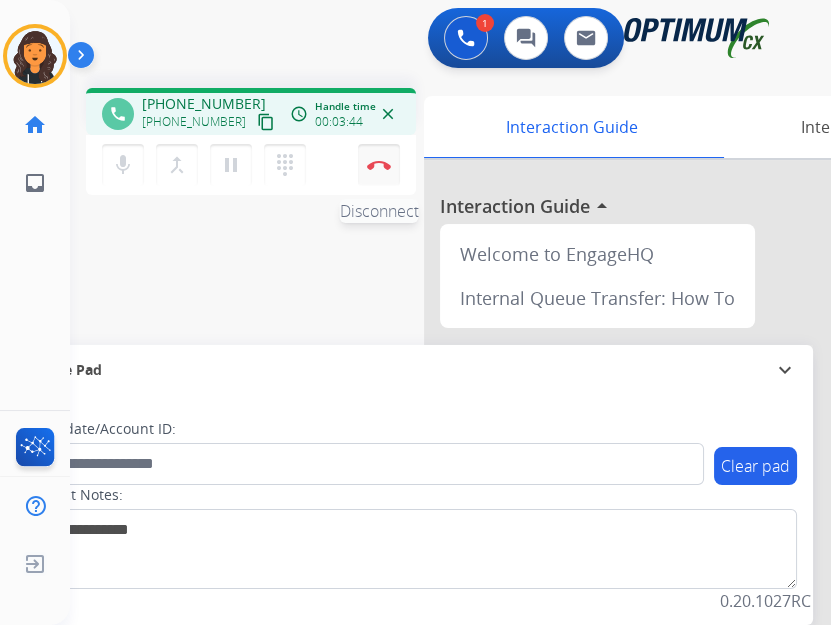 click on "Disconnect" at bounding box center [379, 165] 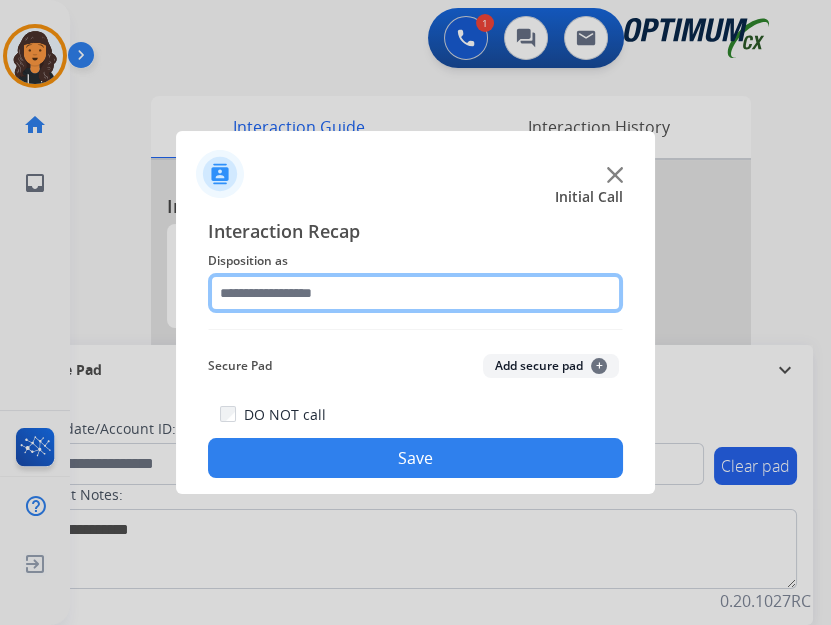 click 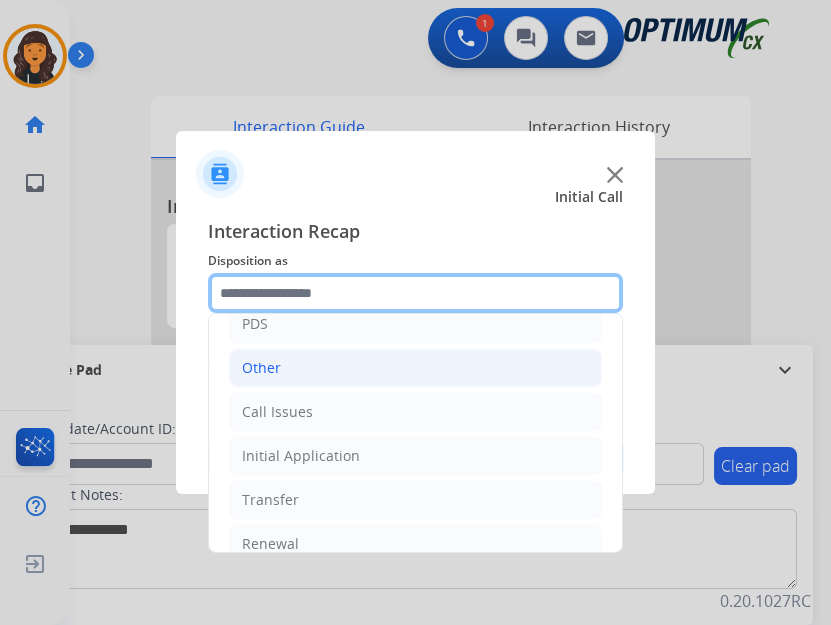 scroll, scrollTop: 134, scrollLeft: 0, axis: vertical 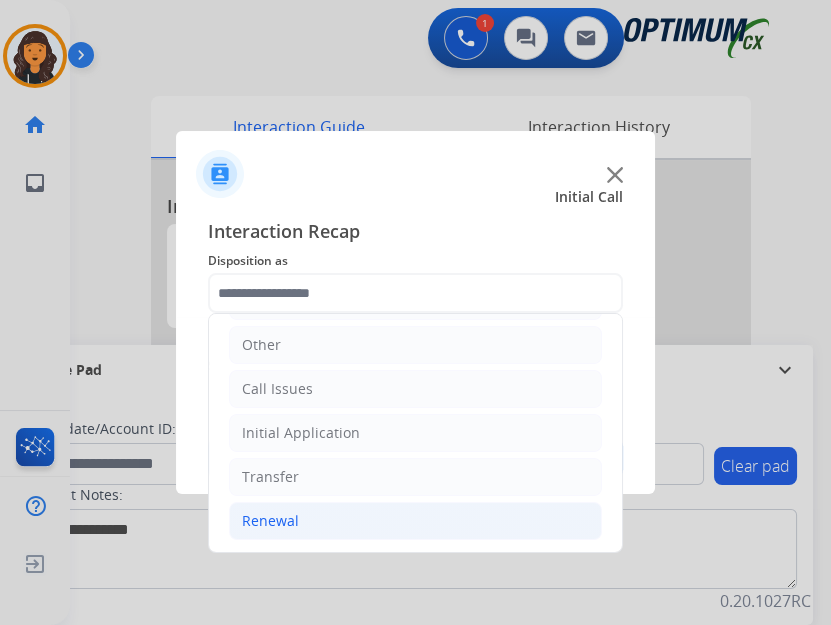 click on "Renewal" 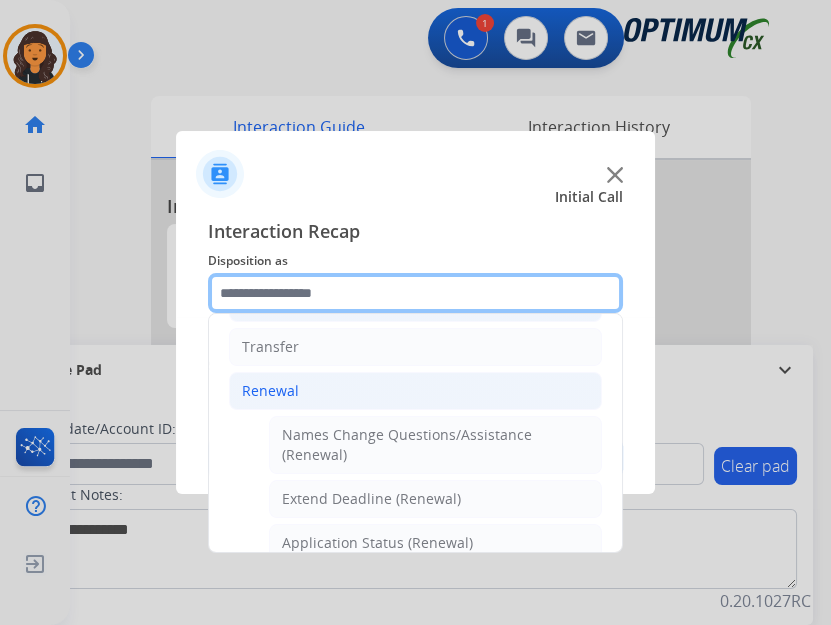 scroll, scrollTop: 407, scrollLeft: 0, axis: vertical 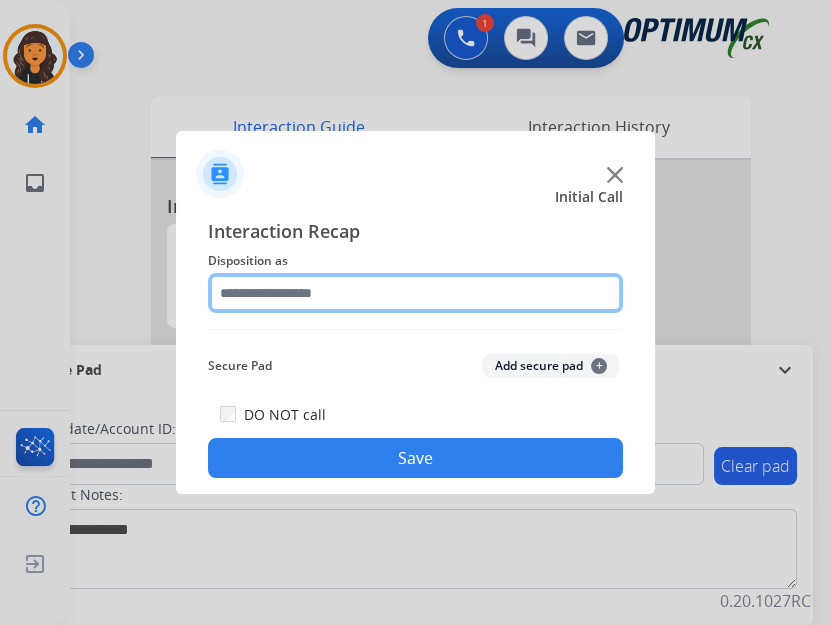 click 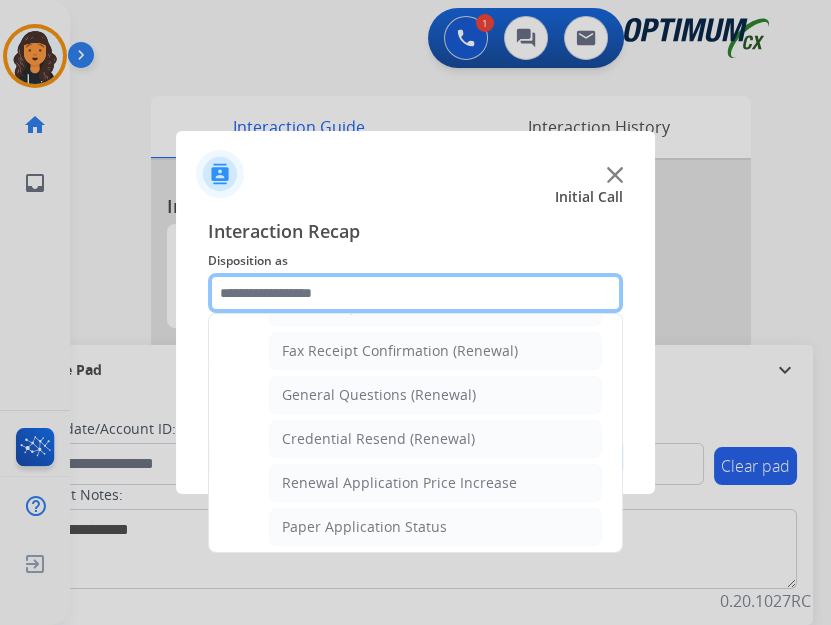 scroll, scrollTop: 545, scrollLeft: 0, axis: vertical 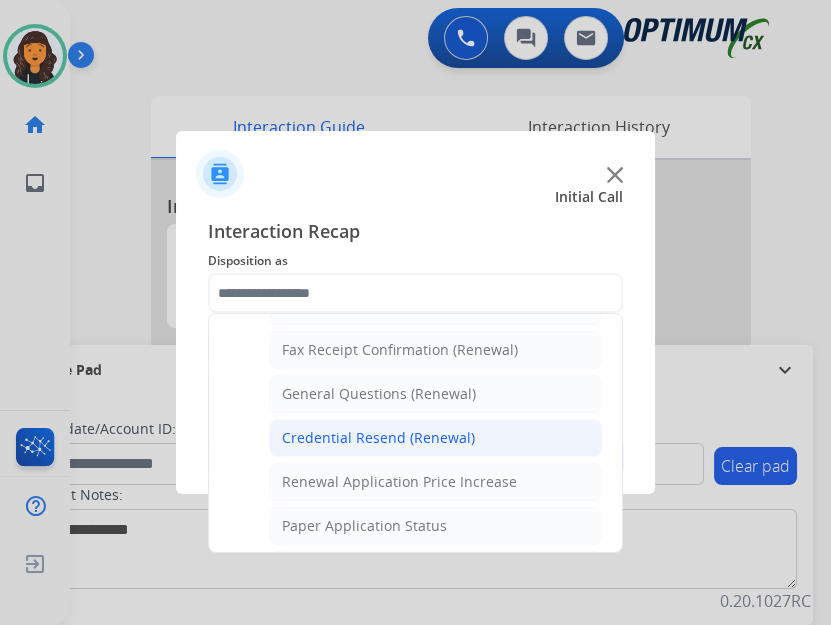 click on "Credential Resend (Renewal)" 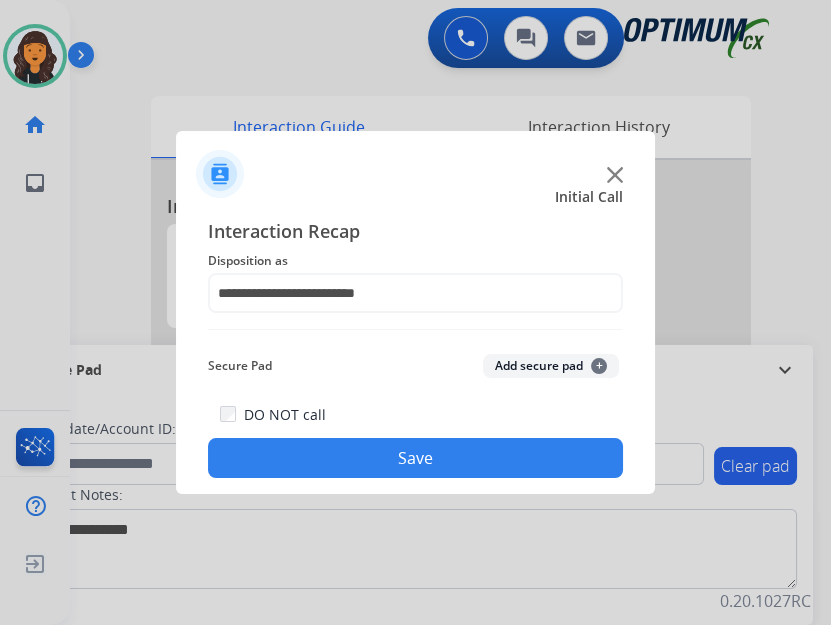 click on "Save" 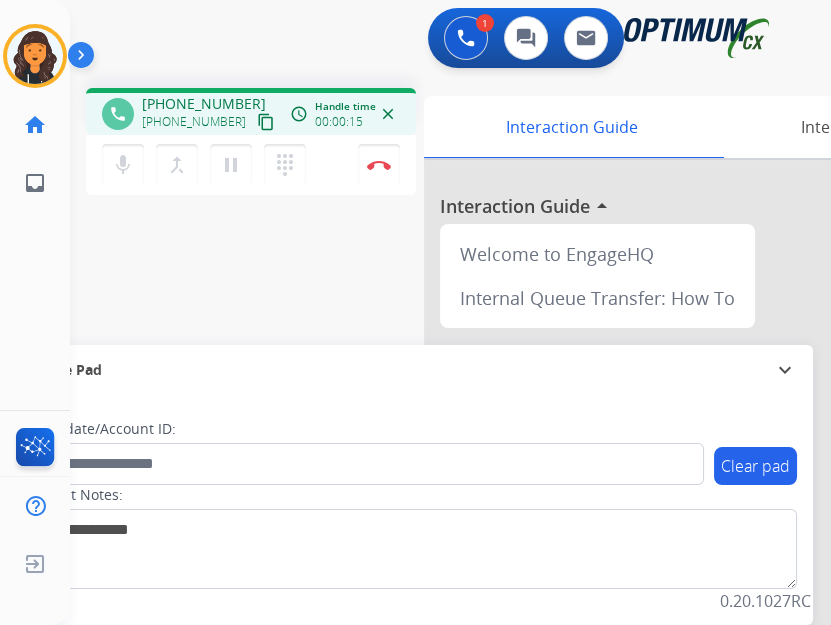 click on "content_copy" at bounding box center (266, 122) 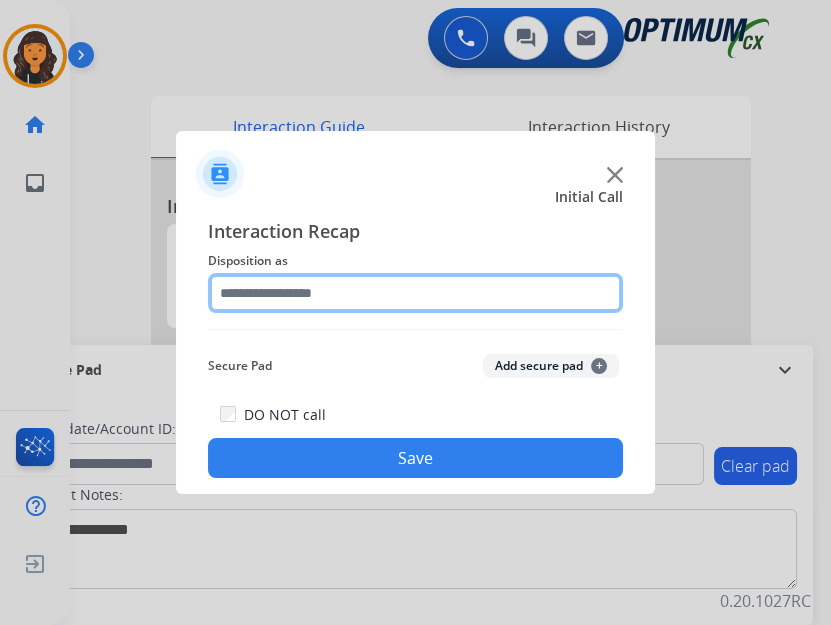 click 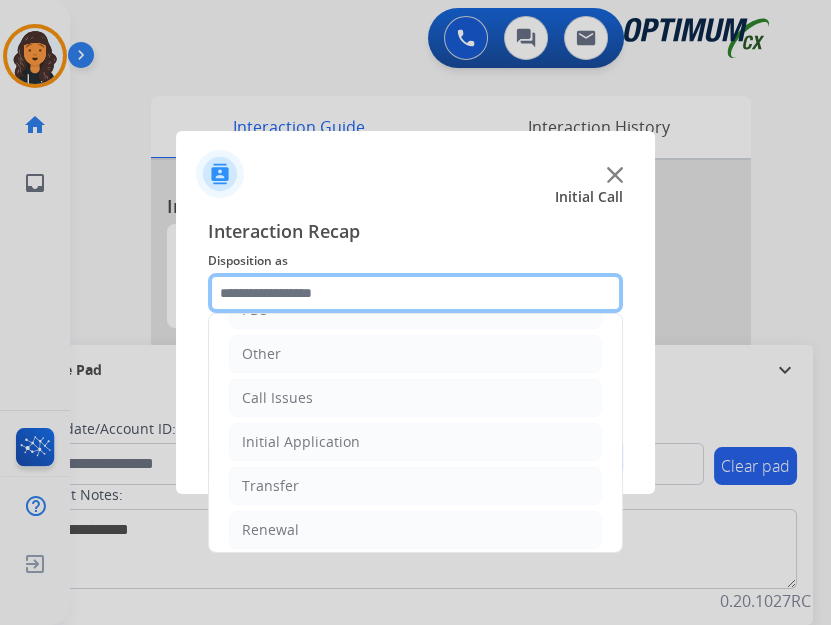 scroll, scrollTop: 134, scrollLeft: 0, axis: vertical 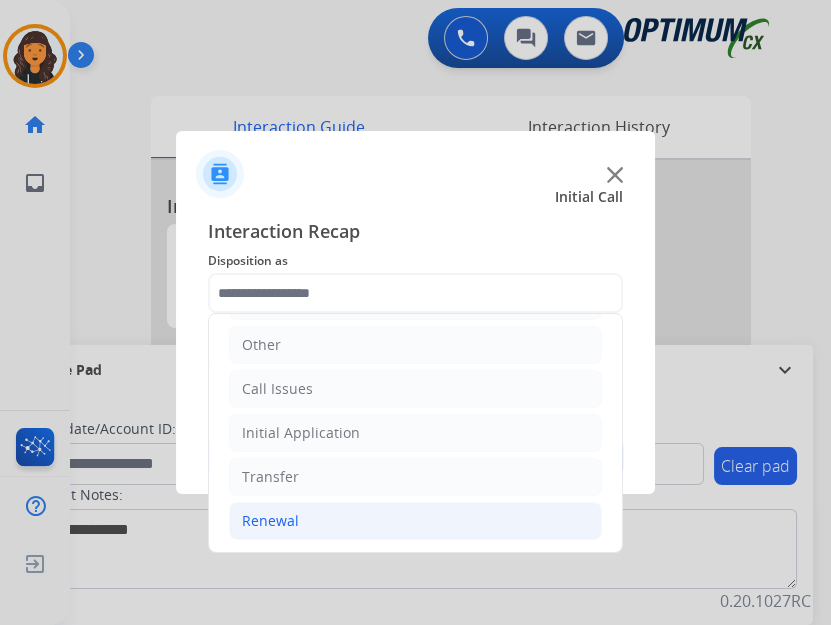 click on "Renewal" 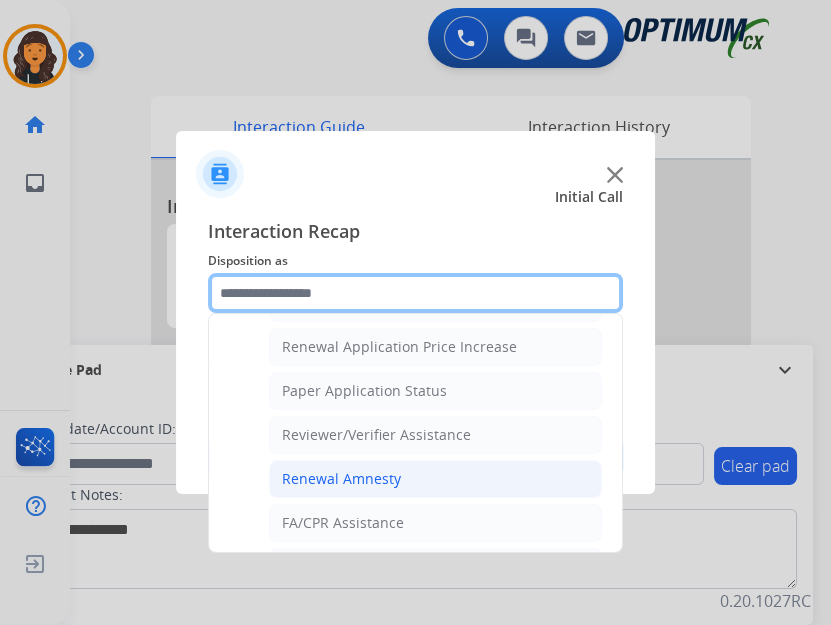 scroll, scrollTop: 767, scrollLeft: 0, axis: vertical 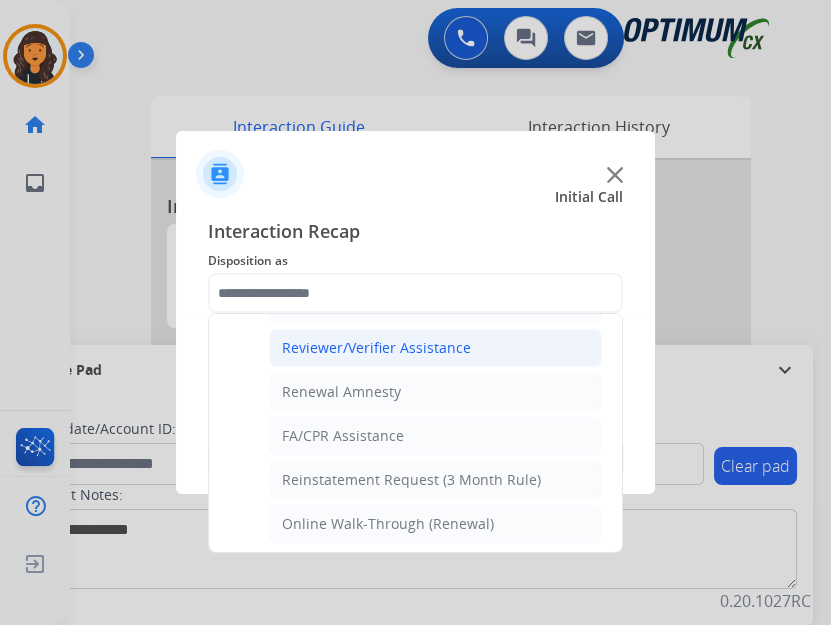 click on "Reviewer/Verifier Assistance" 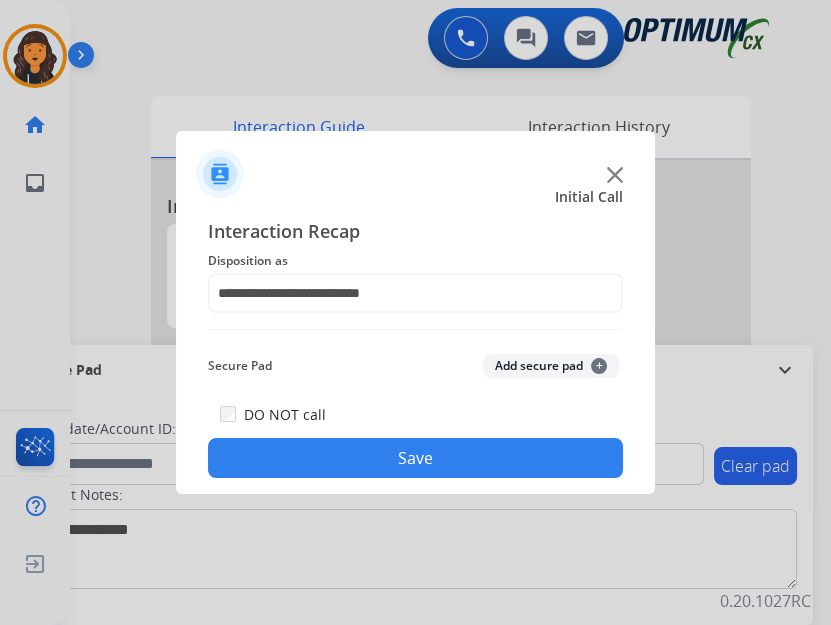 click on "Save" 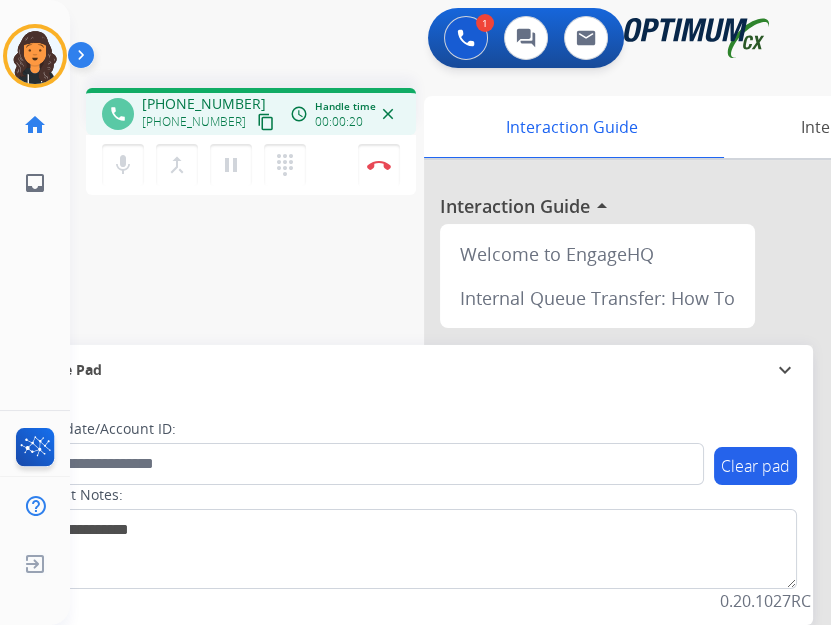 click on "content_copy" at bounding box center (266, 122) 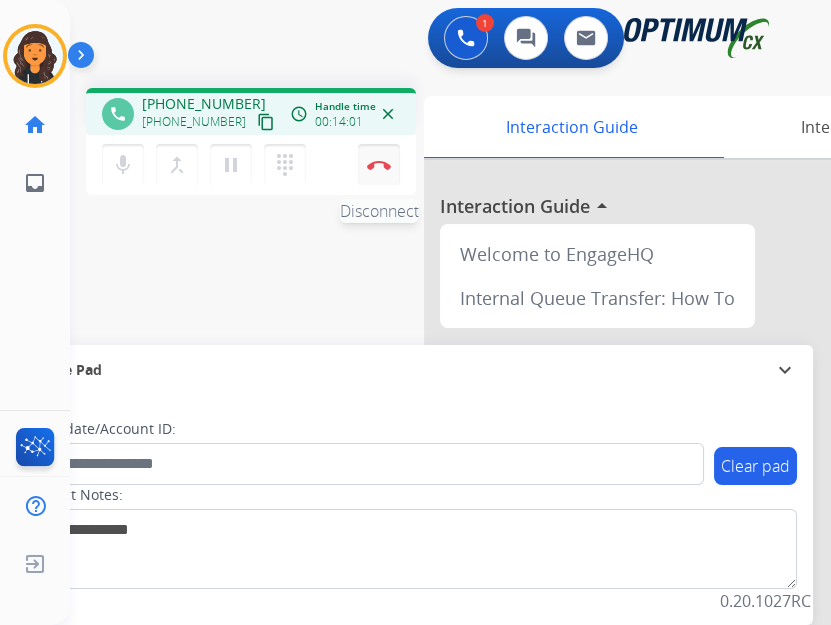 click at bounding box center (379, 165) 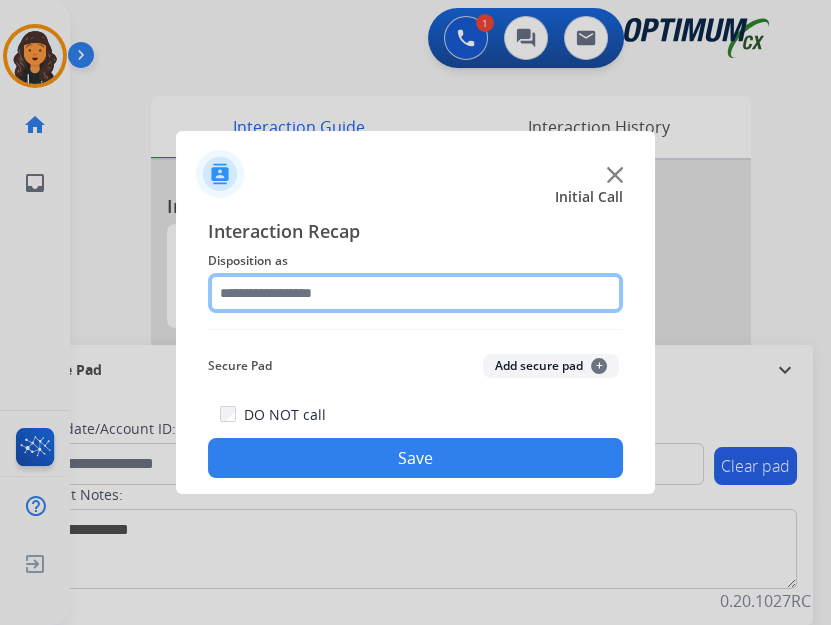 click 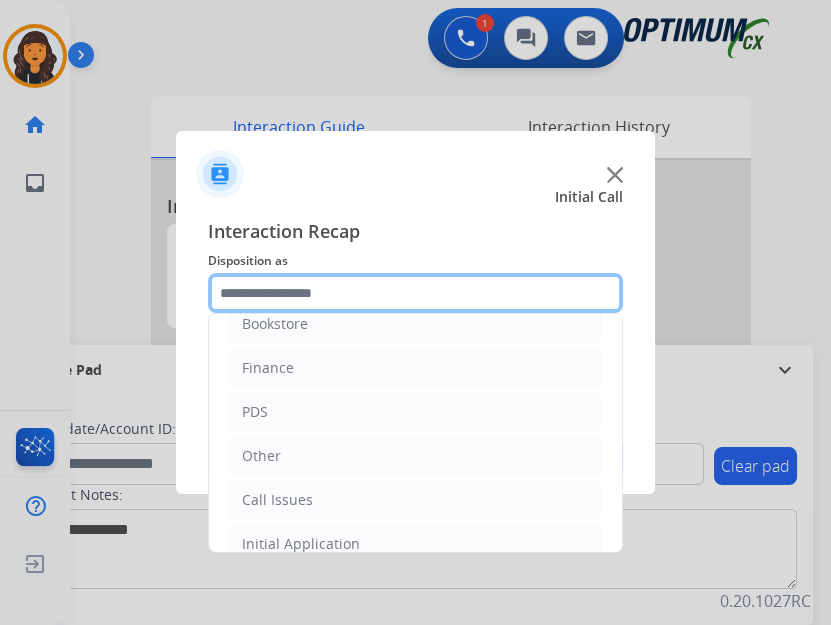 scroll, scrollTop: 0, scrollLeft: 0, axis: both 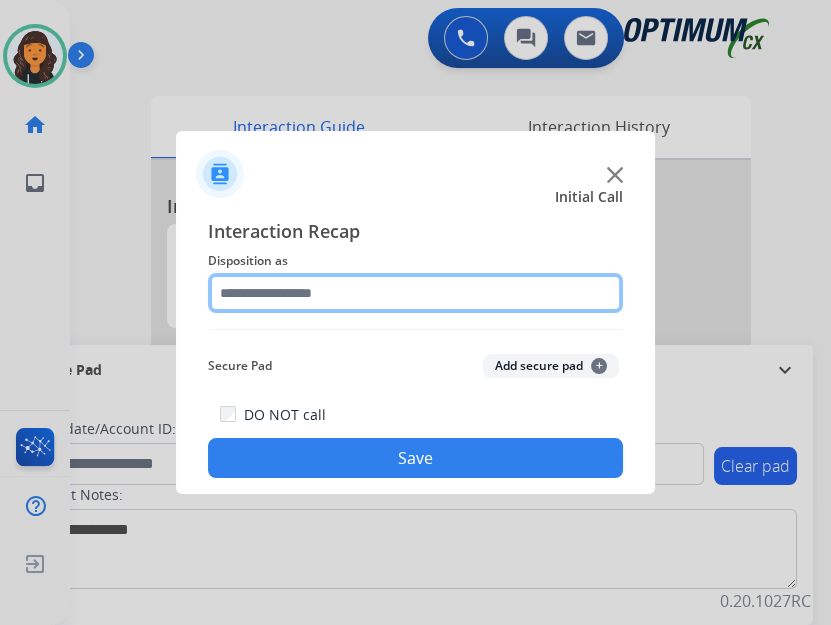 click 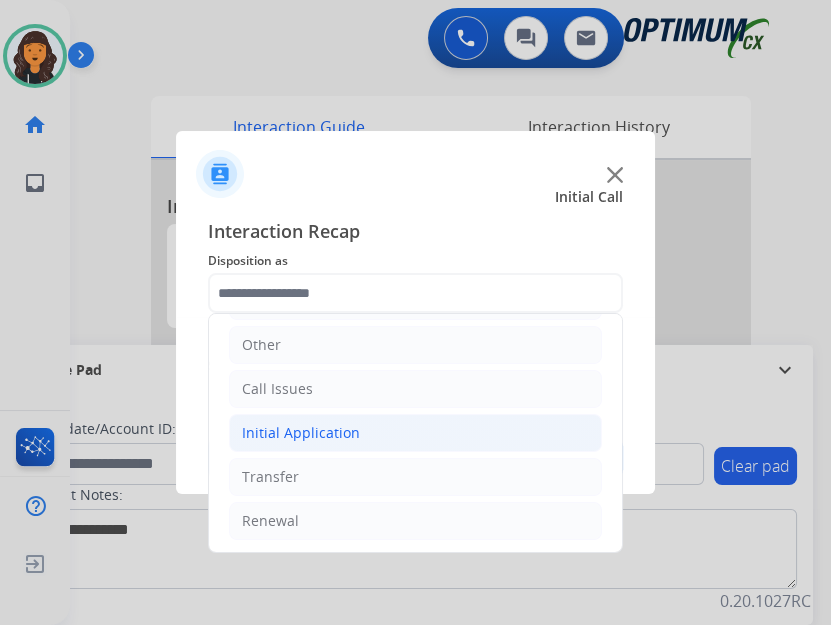 drag, startPoint x: 350, startPoint y: 435, endPoint x: 468, endPoint y: 429, distance: 118.15244 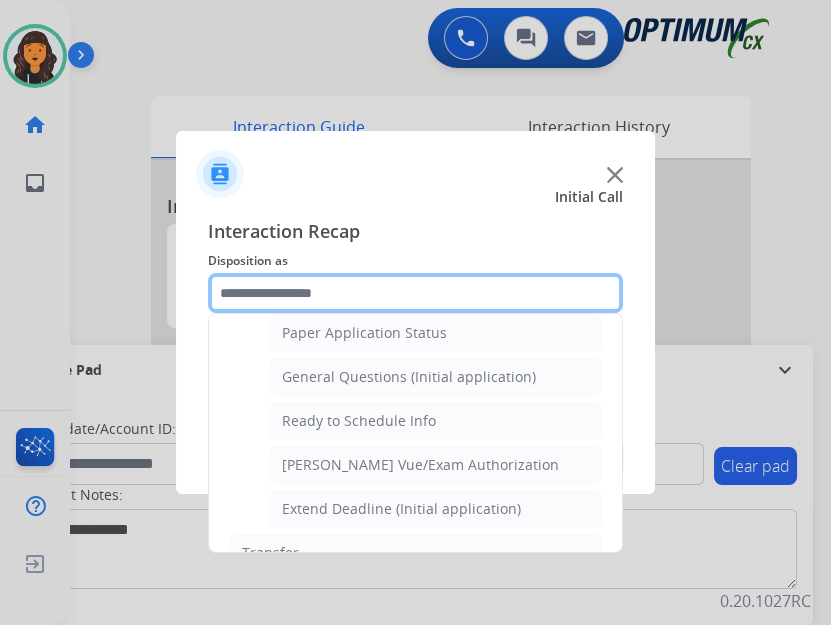 scroll, scrollTop: 1205, scrollLeft: 0, axis: vertical 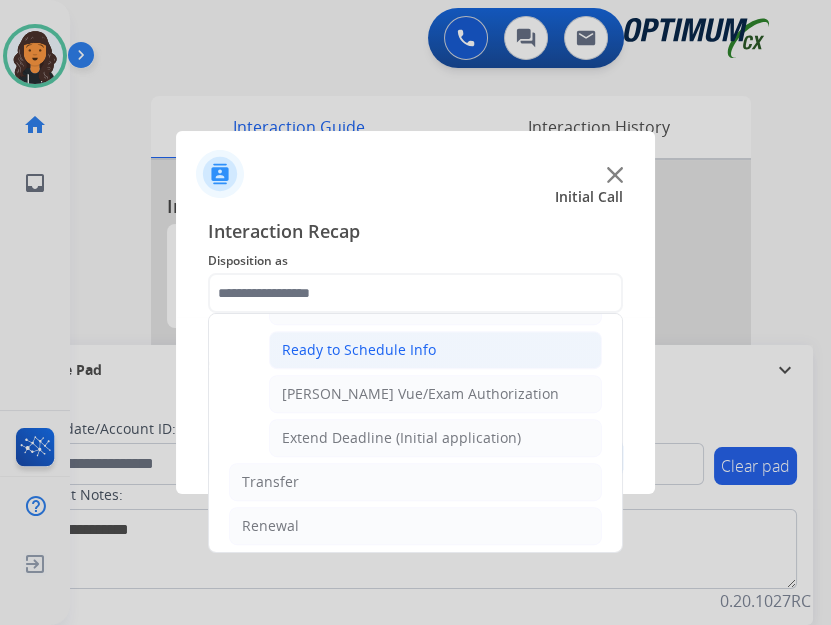 click on "Ready to Schedule Info" 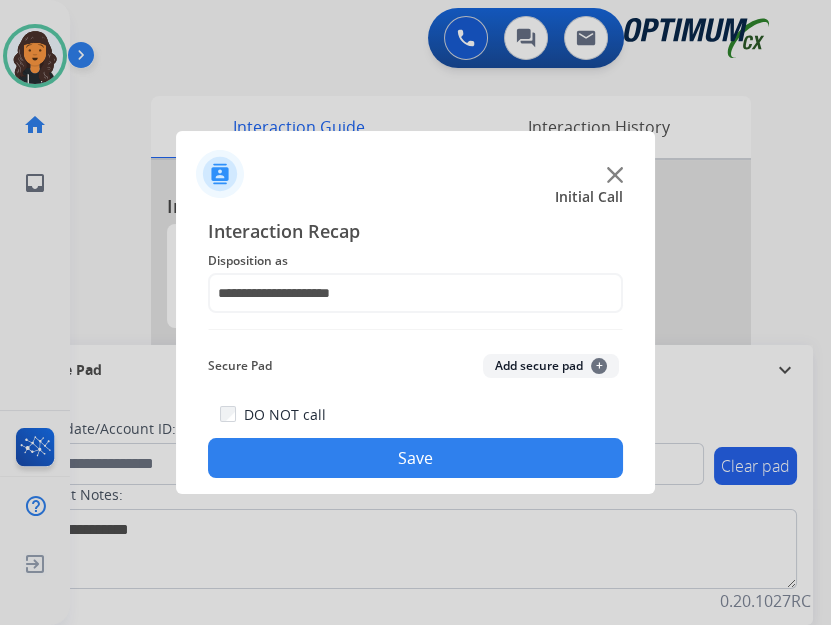 click on "Save" 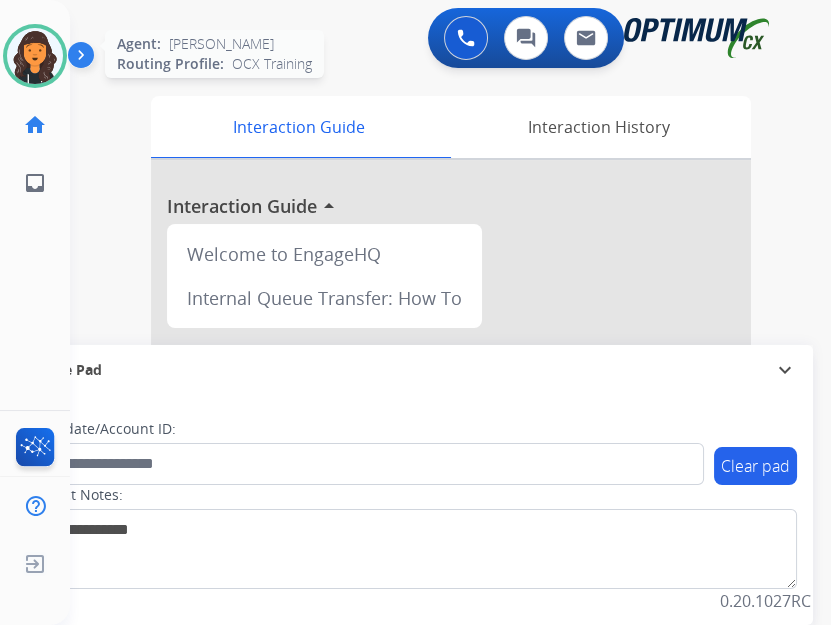 click at bounding box center (35, 56) 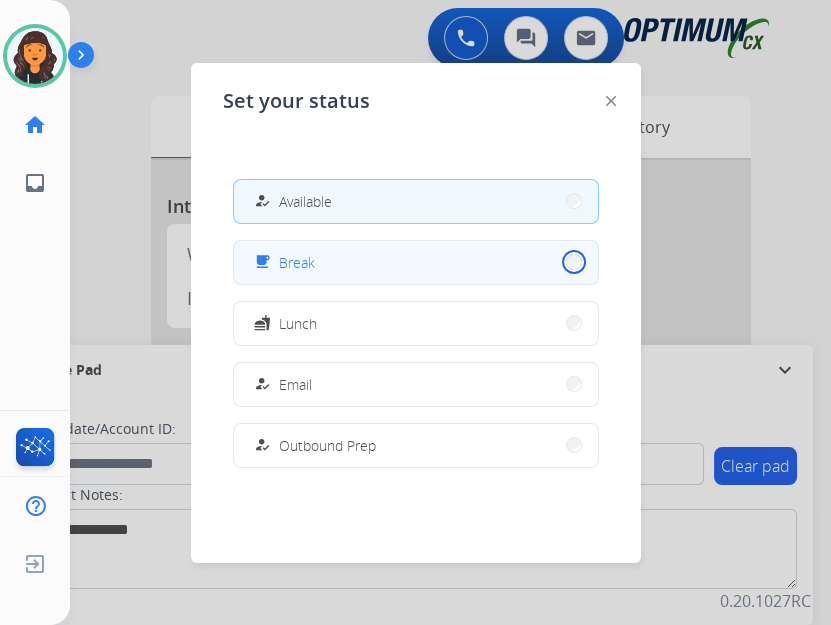 click on "free_breakfast Break" at bounding box center (416, 262) 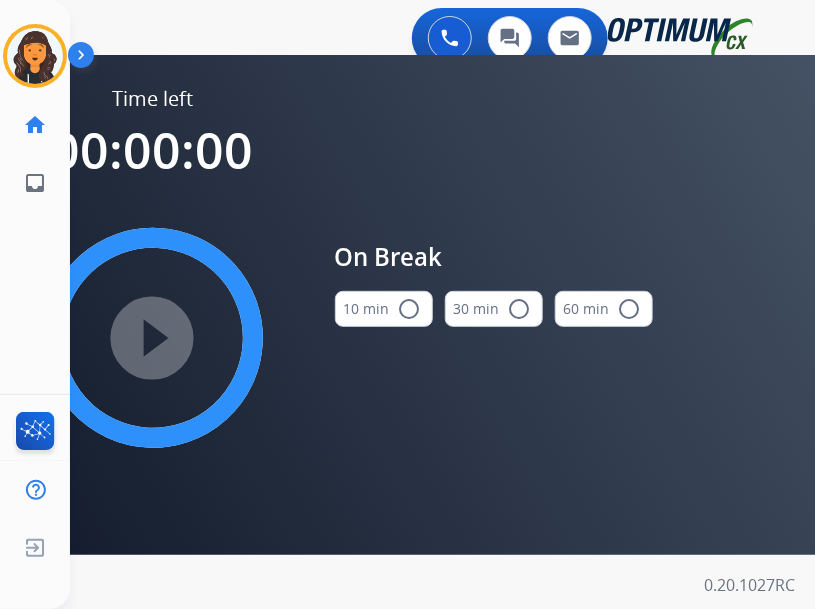 click on "play_circle_filled" at bounding box center (153, 338) 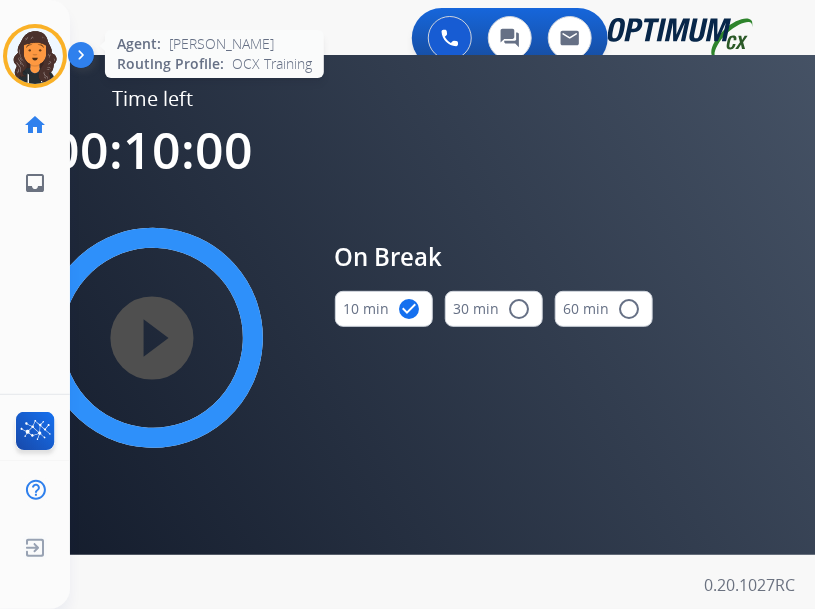 click at bounding box center [35, 56] 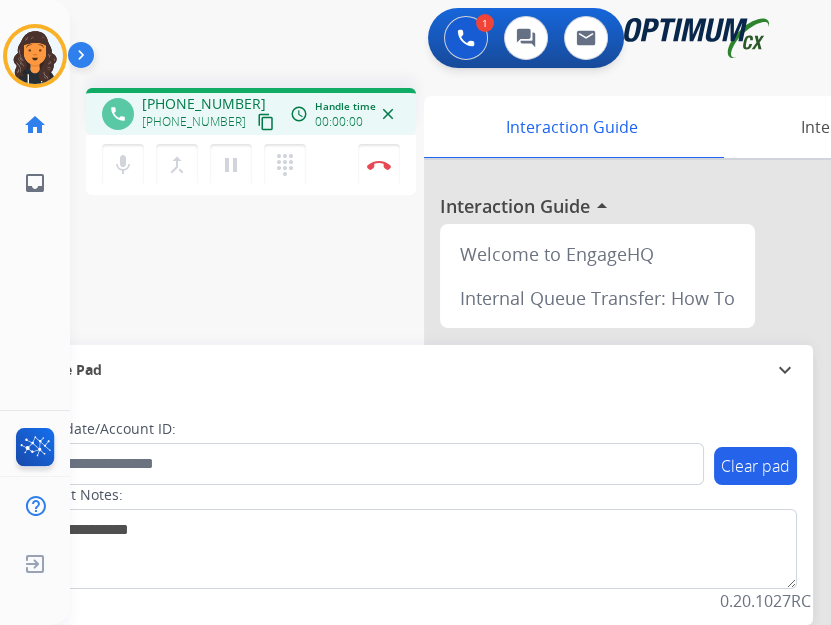 click on "content_copy" at bounding box center (266, 122) 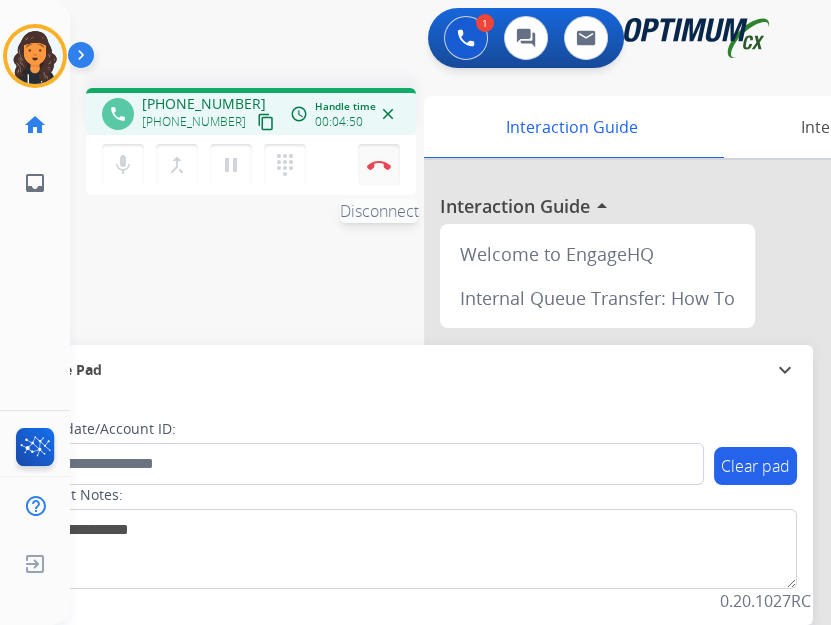 click at bounding box center (379, 165) 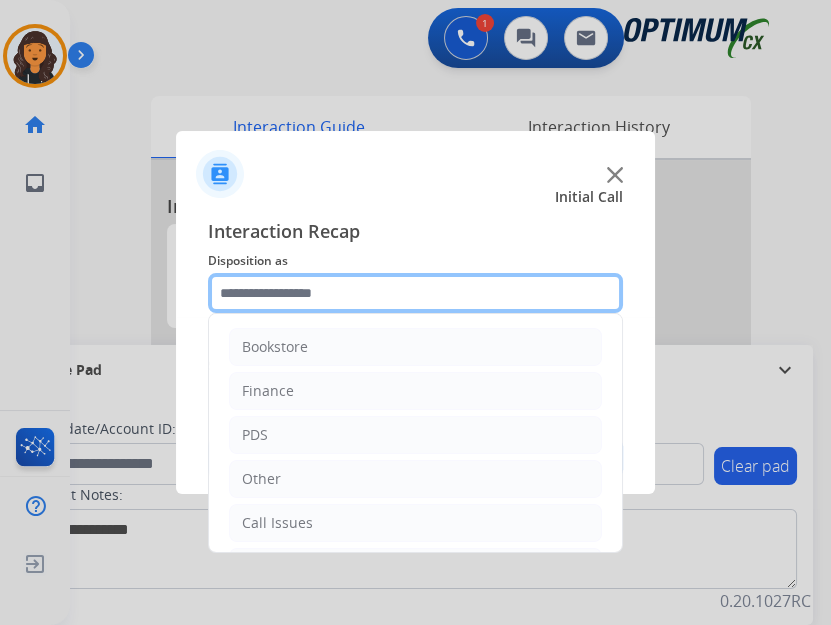 click 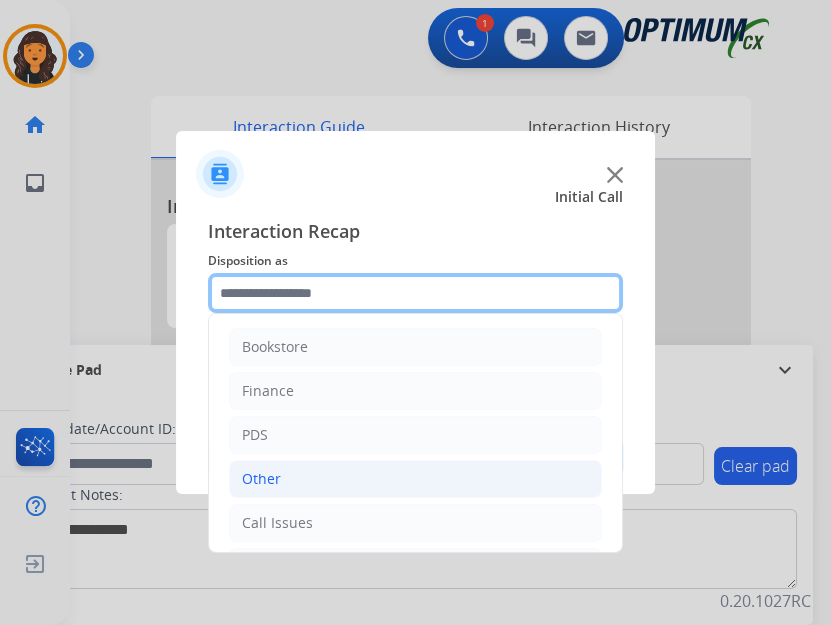scroll, scrollTop: 134, scrollLeft: 0, axis: vertical 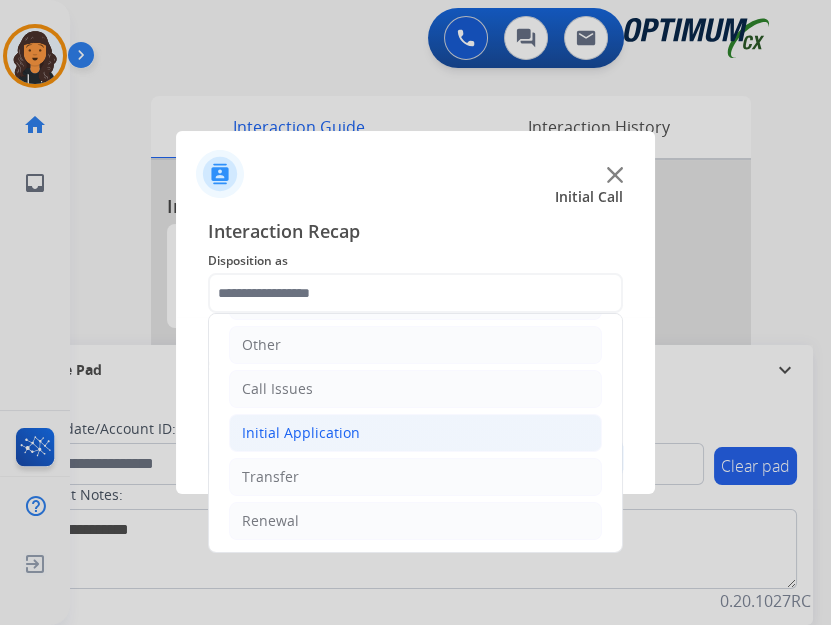 click on "Initial Application" 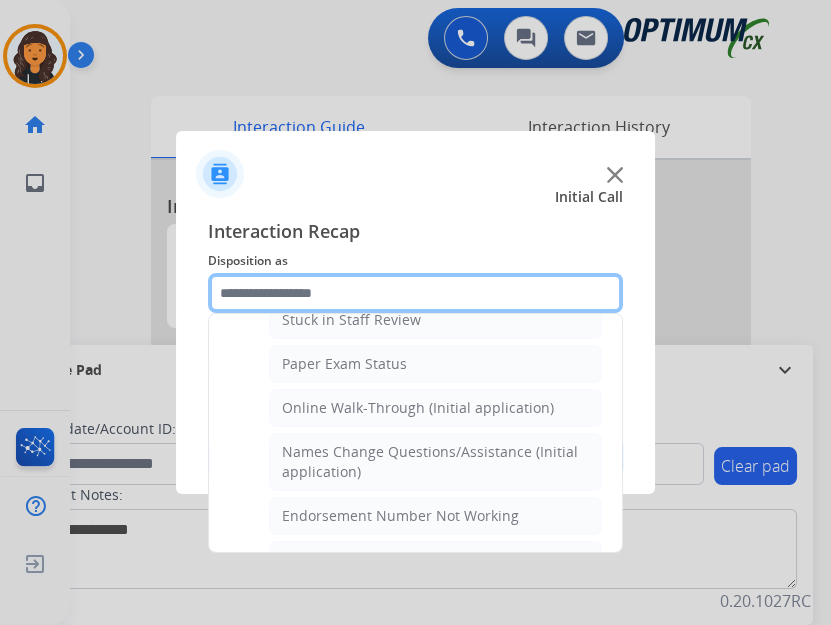 scroll, scrollTop: 407, scrollLeft: 0, axis: vertical 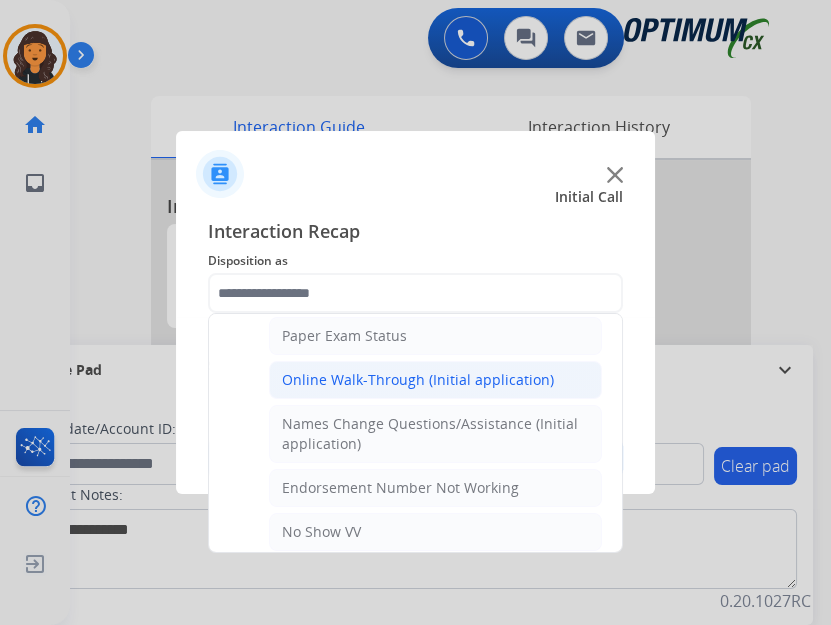 click on "Online Walk-Through (Initial application)" 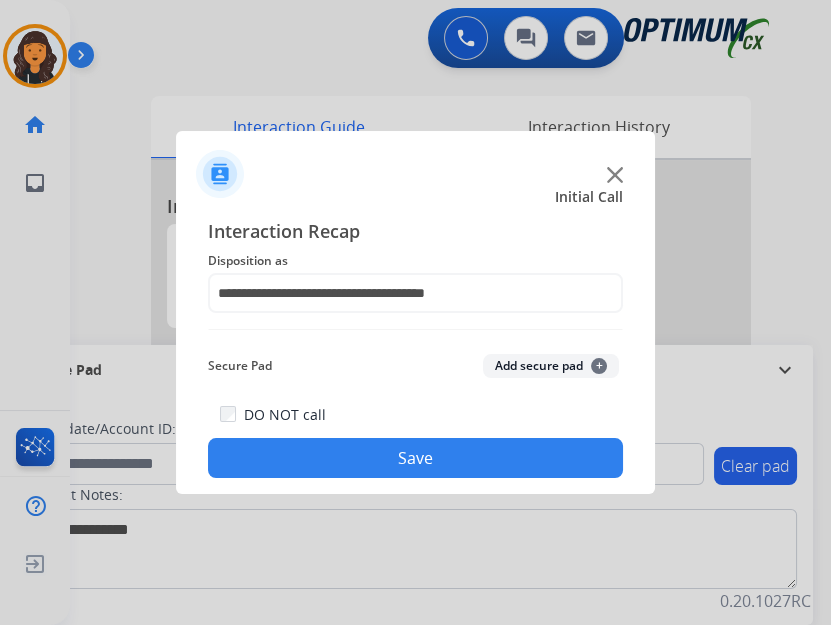 drag, startPoint x: 440, startPoint y: 426, endPoint x: 433, endPoint y: 439, distance: 14.764823 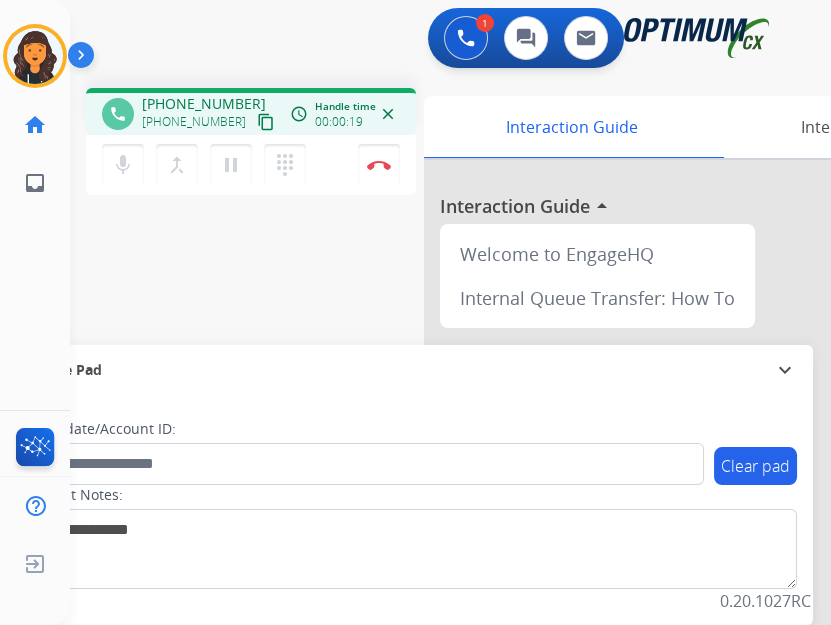 click on "content_copy" at bounding box center (266, 122) 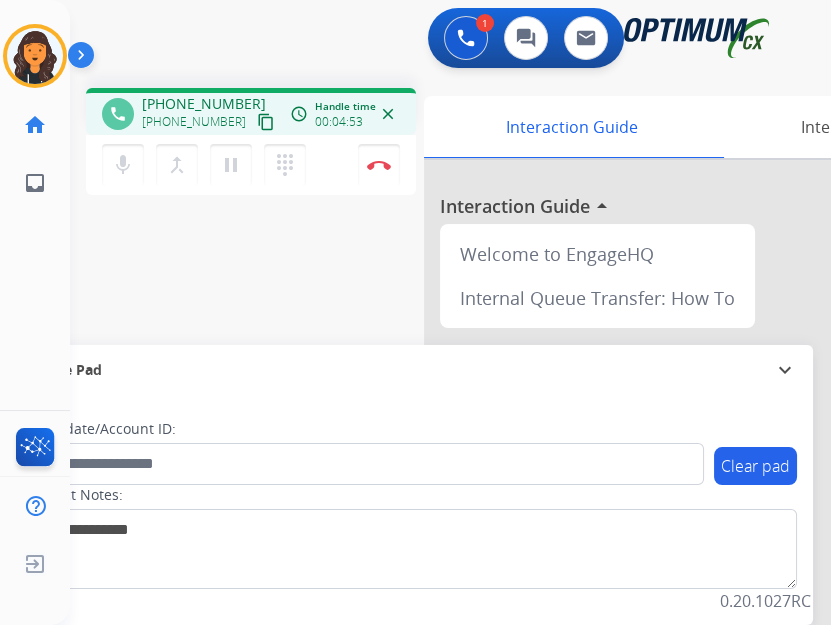 click on "1 Voice Interactions  0  Chat Interactions   0  Email Interactions" at bounding box center [434, 40] 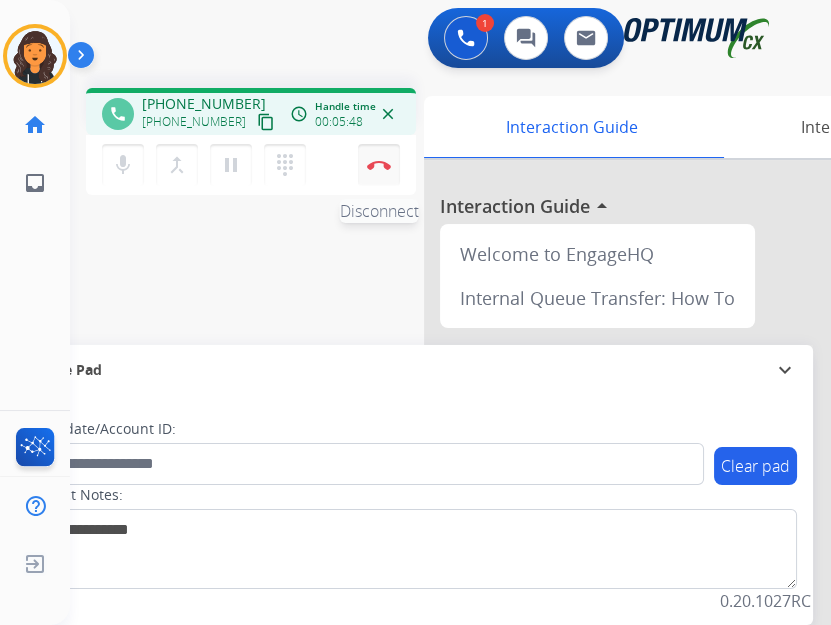 click on "Disconnect" at bounding box center [379, 165] 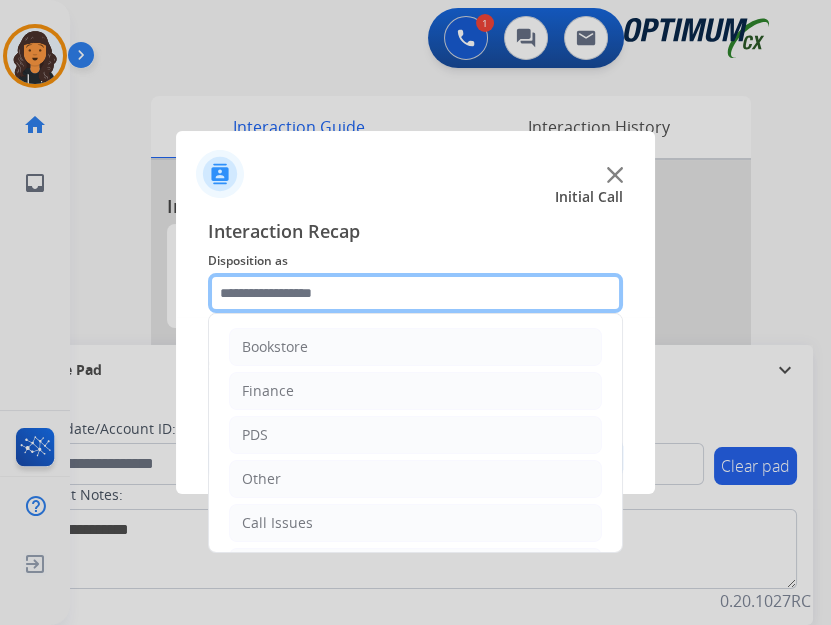 click 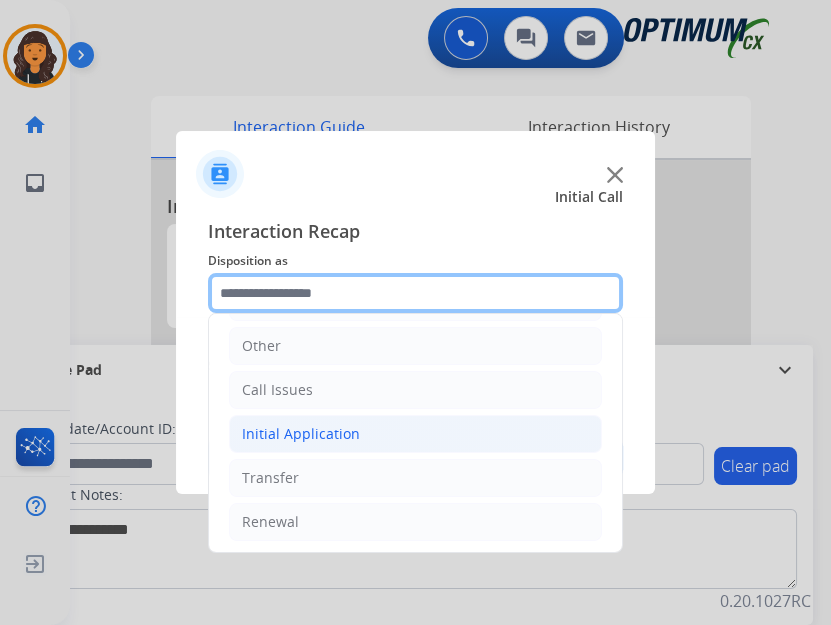 scroll, scrollTop: 134, scrollLeft: 0, axis: vertical 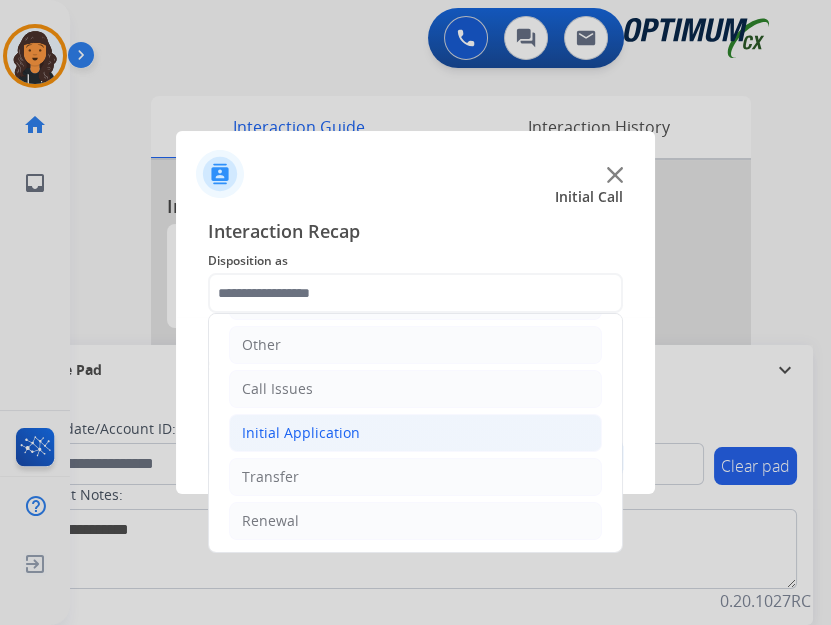 click on "Initial Application" 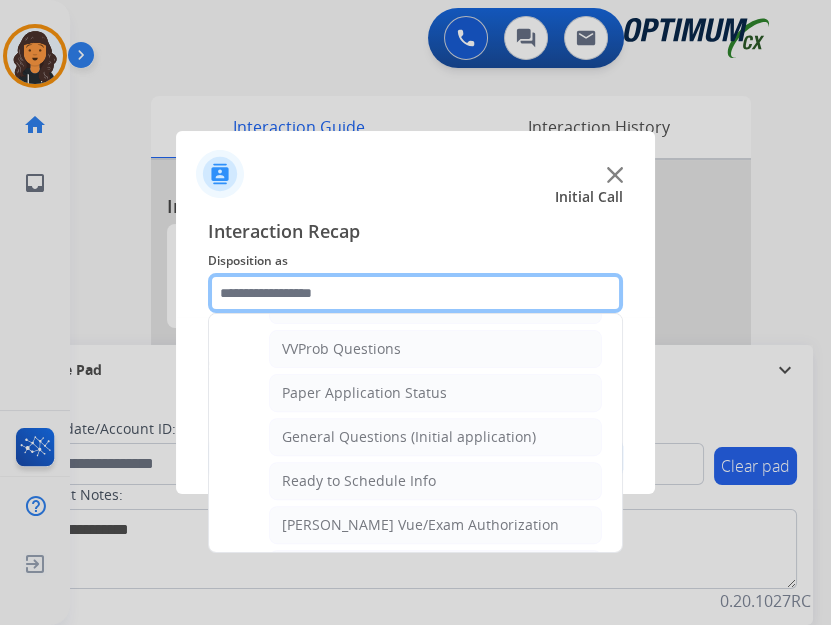 scroll, scrollTop: 1134, scrollLeft: 0, axis: vertical 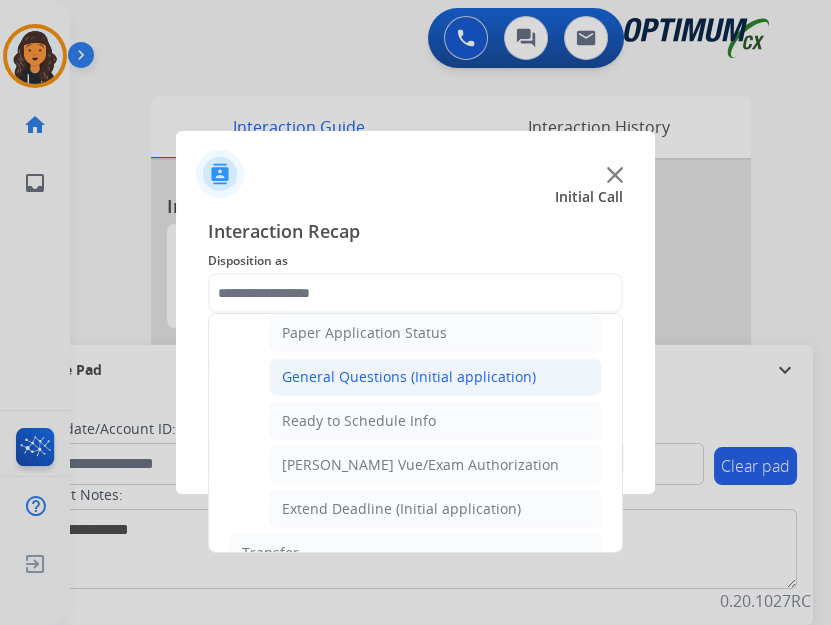 click on "General Questions (Initial application)" 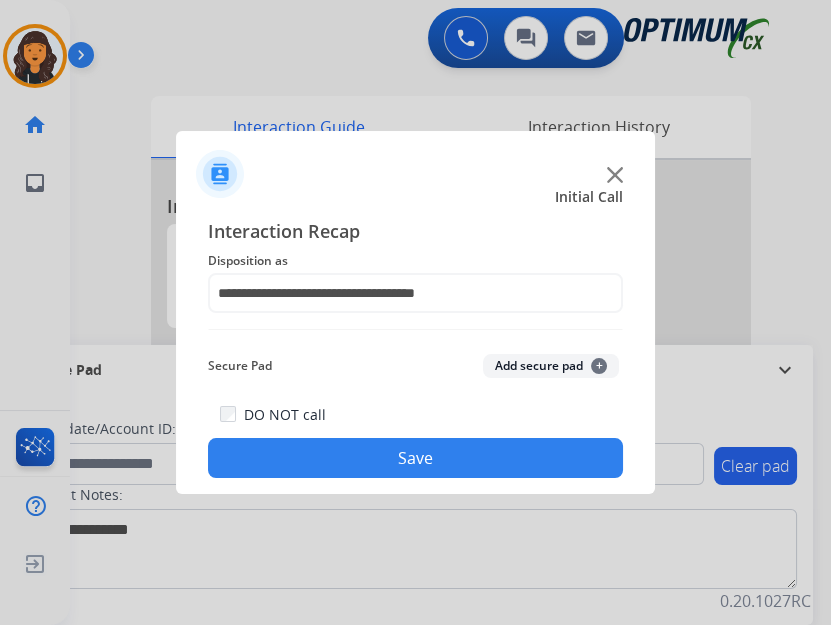click on "Save" 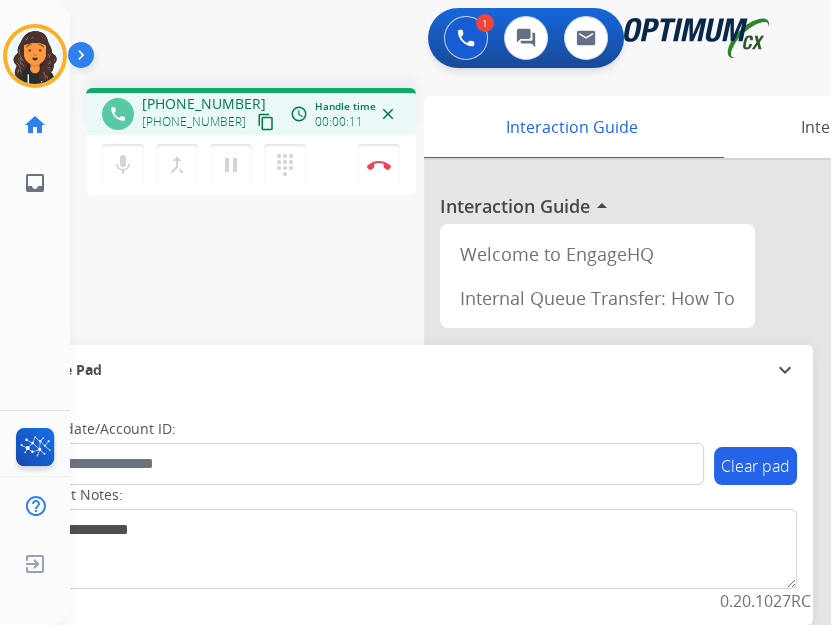click on "content_copy" at bounding box center (266, 122) 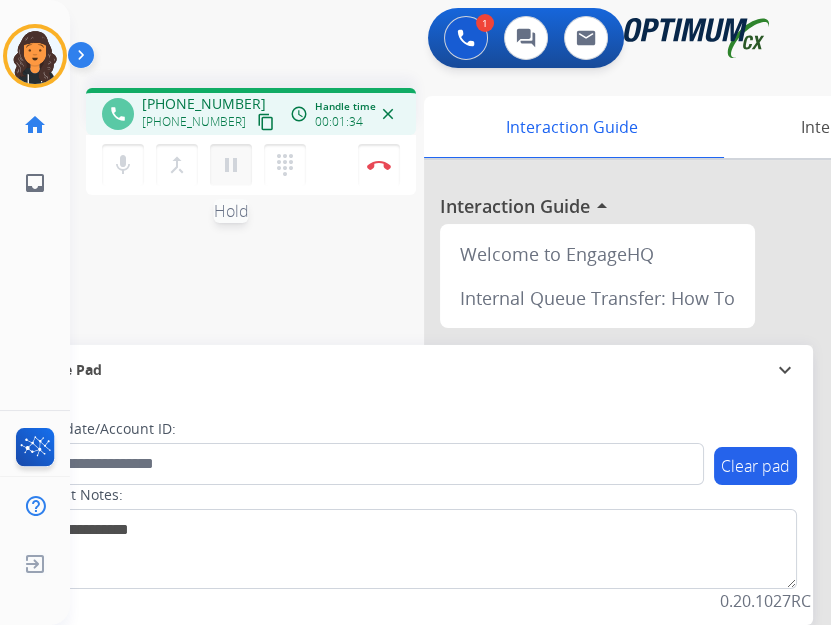 click on "pause" at bounding box center [231, 165] 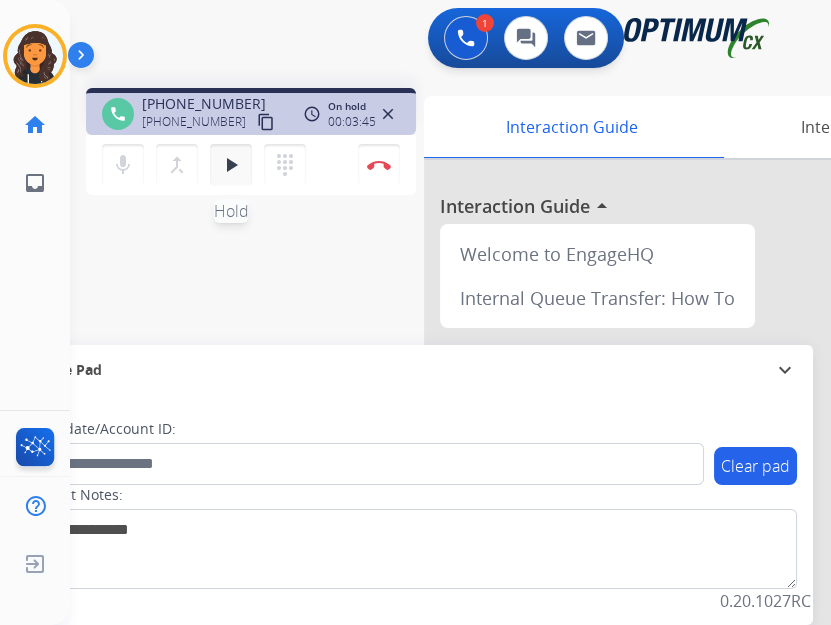 click on "play_arrow" at bounding box center (231, 165) 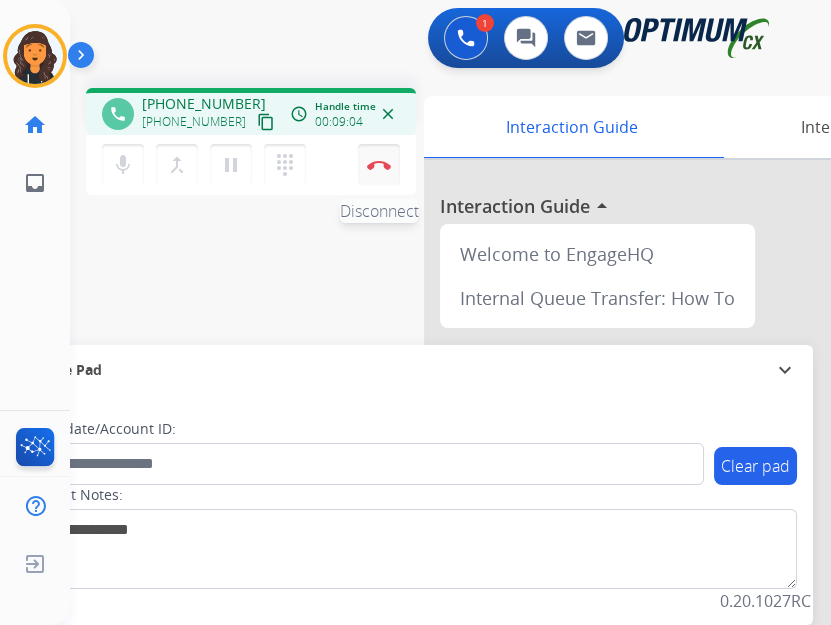 click at bounding box center [379, 165] 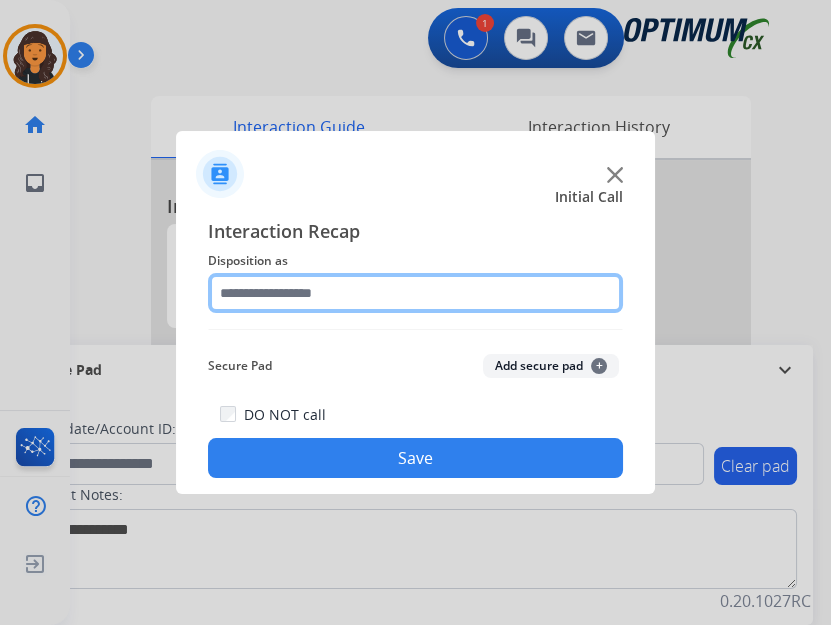 click 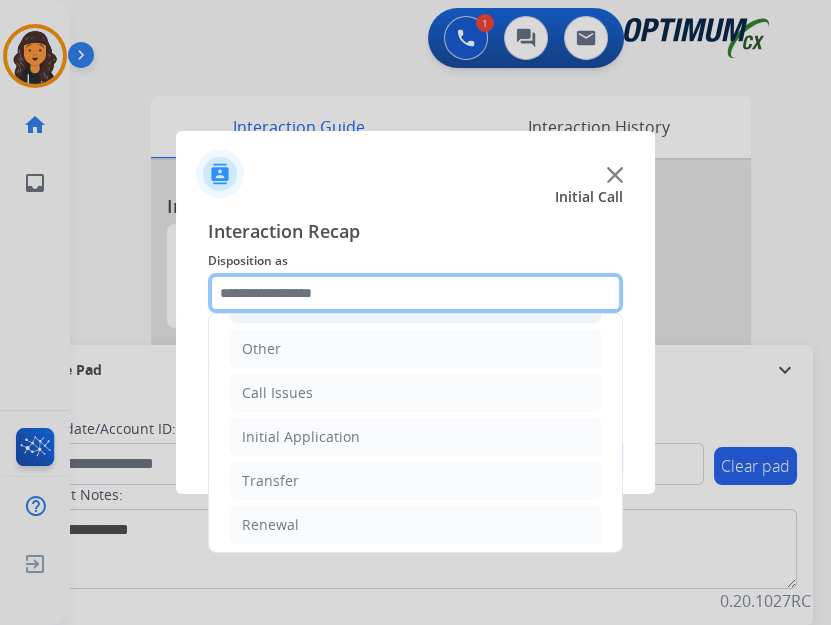 scroll, scrollTop: 134, scrollLeft: 0, axis: vertical 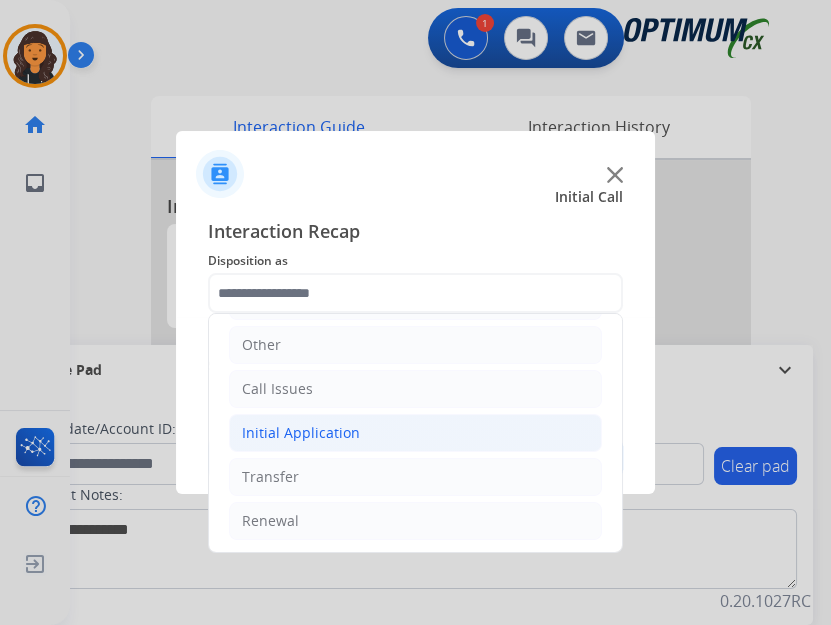 click on "Initial Application" 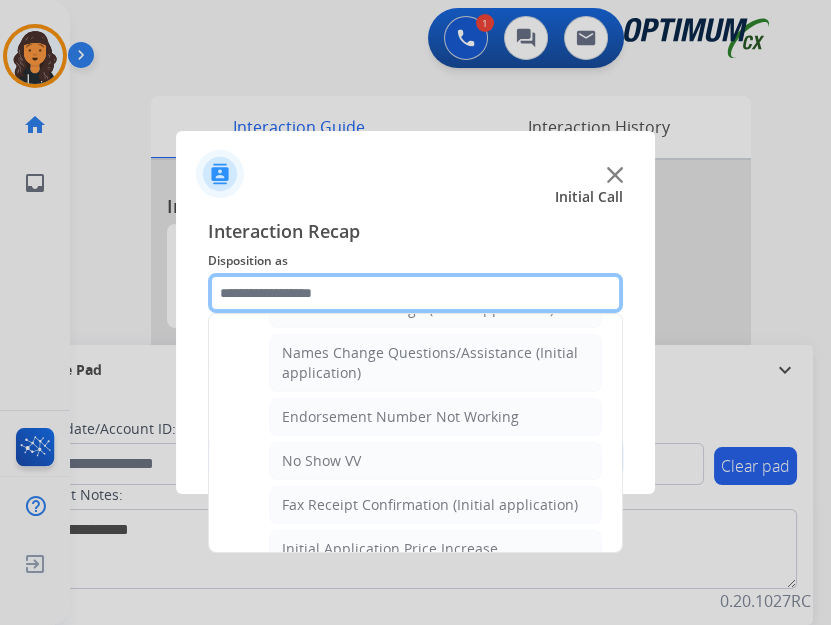 scroll, scrollTop: 498, scrollLeft: 0, axis: vertical 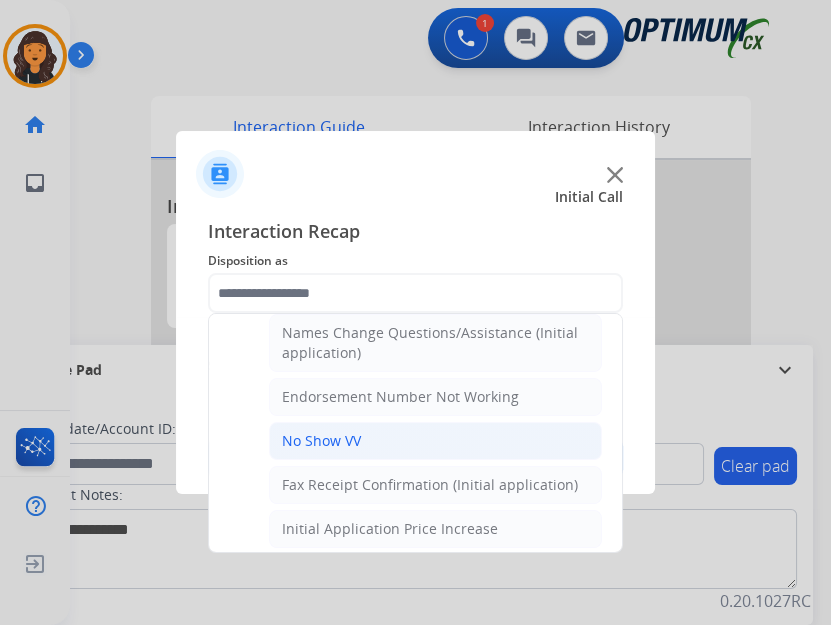 click on "No Show VV" 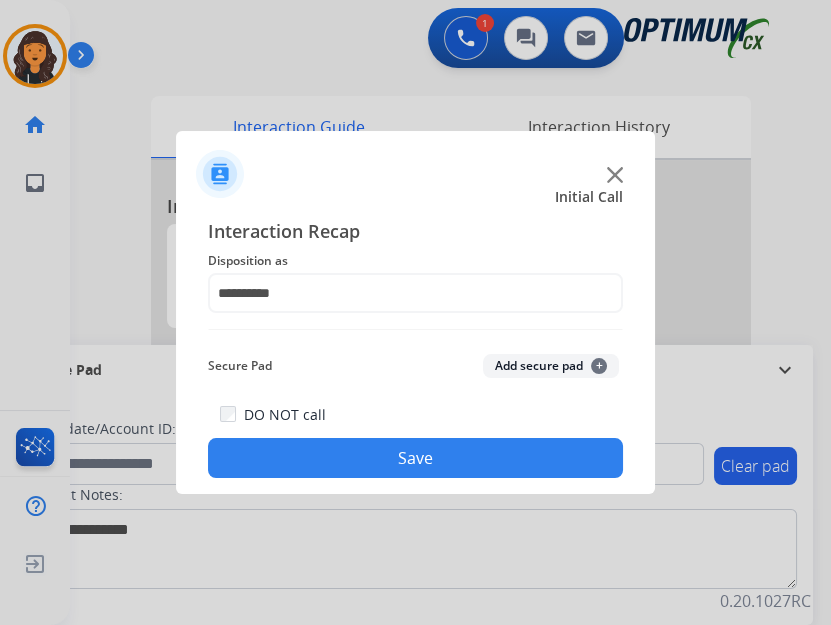 click on "Save" 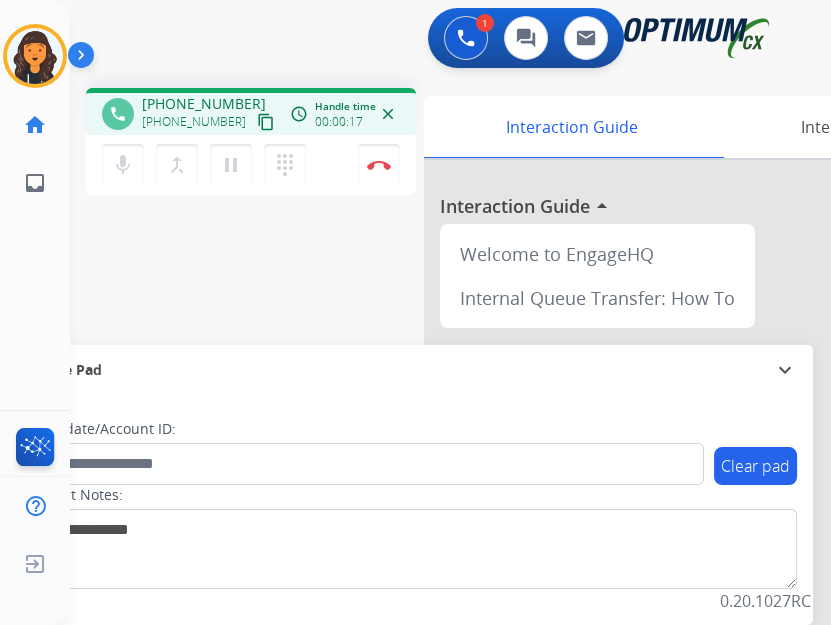 click on "content_copy" at bounding box center [266, 122] 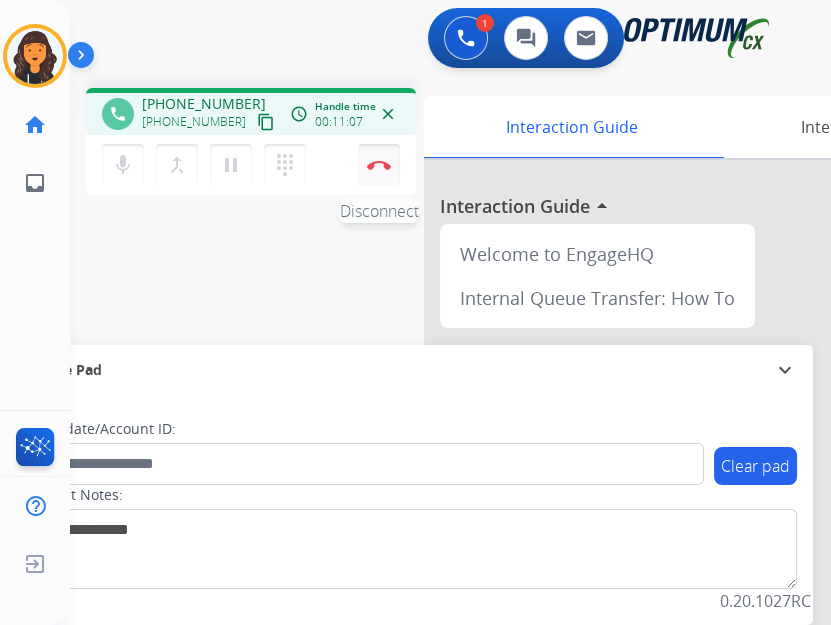 click on "Disconnect" at bounding box center (379, 165) 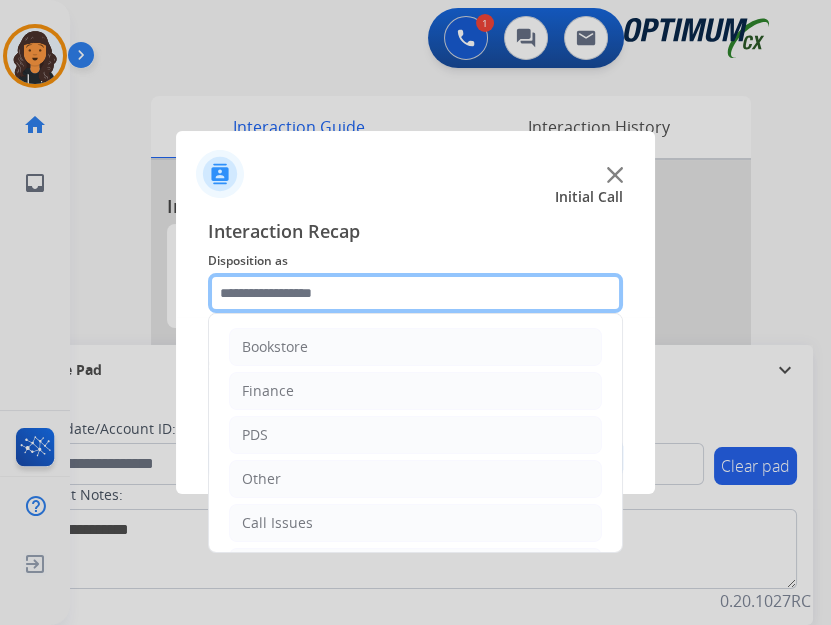click 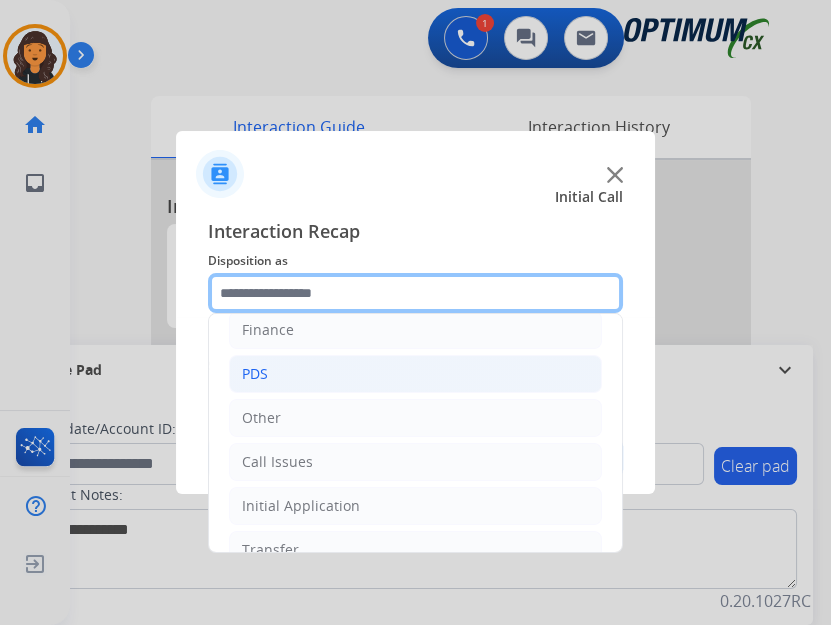 scroll, scrollTop: 134, scrollLeft: 0, axis: vertical 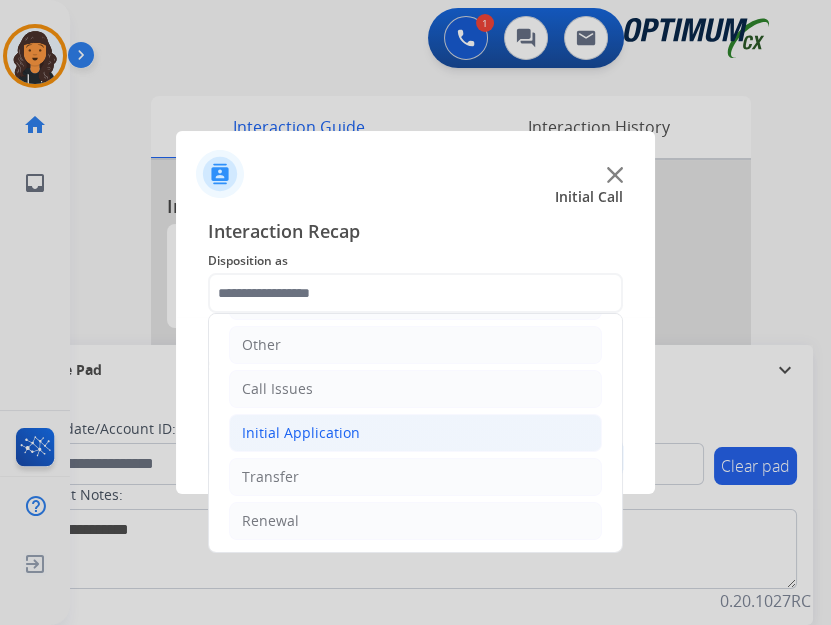 click on "Initial Application" 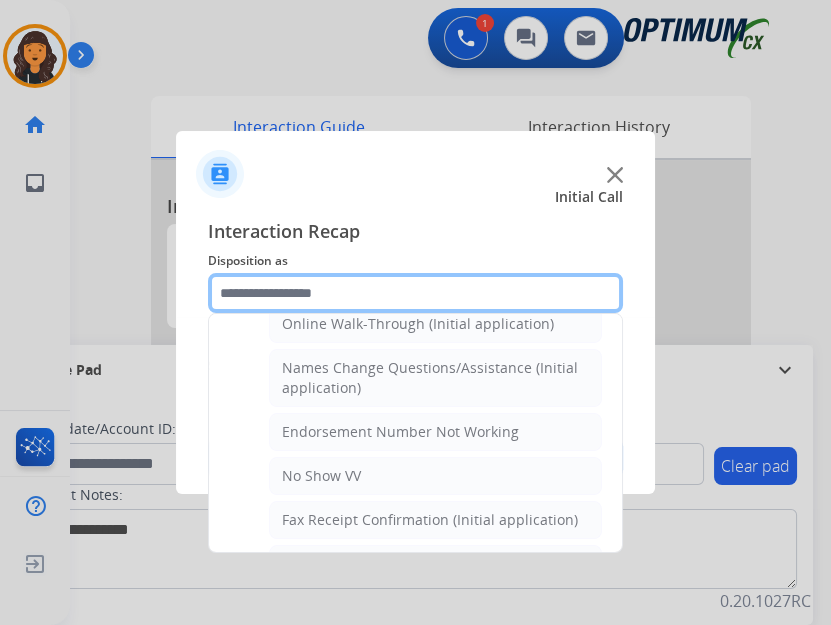 scroll, scrollTop: 407, scrollLeft: 0, axis: vertical 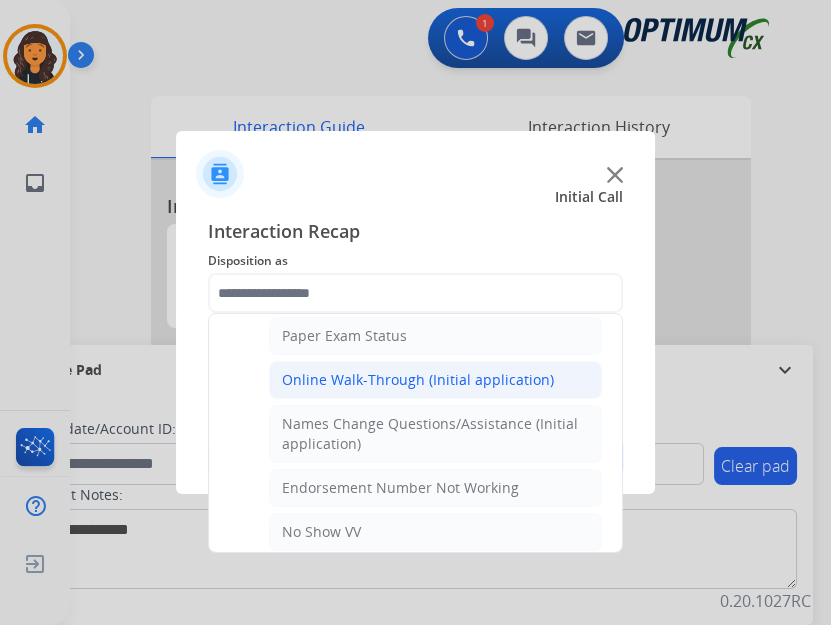 click on "Online Walk-Through (Initial application)" 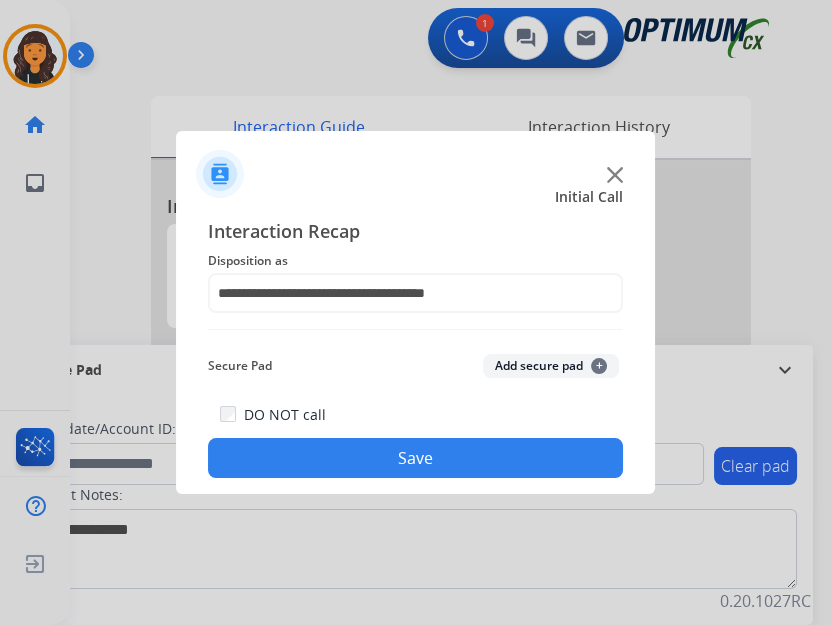 click on "Save" 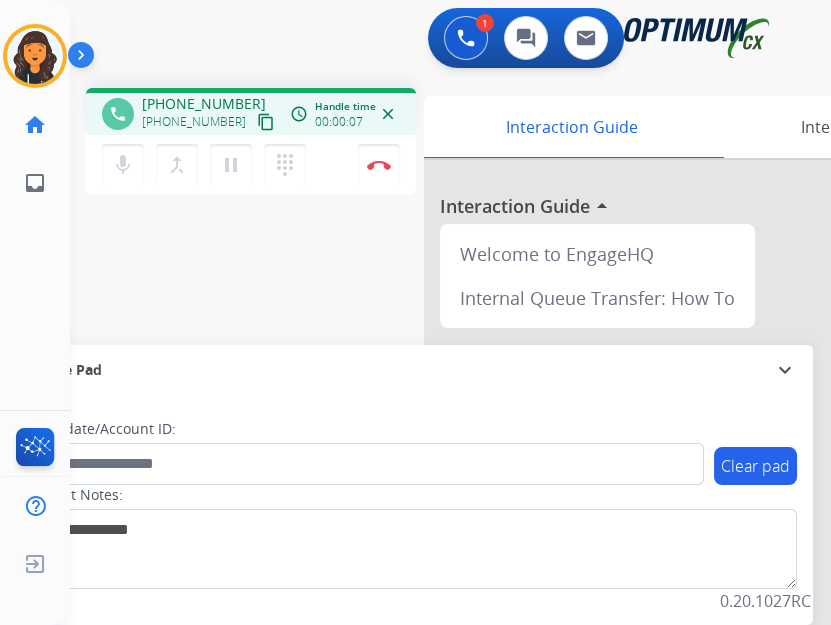 click on "content_copy" at bounding box center (266, 122) 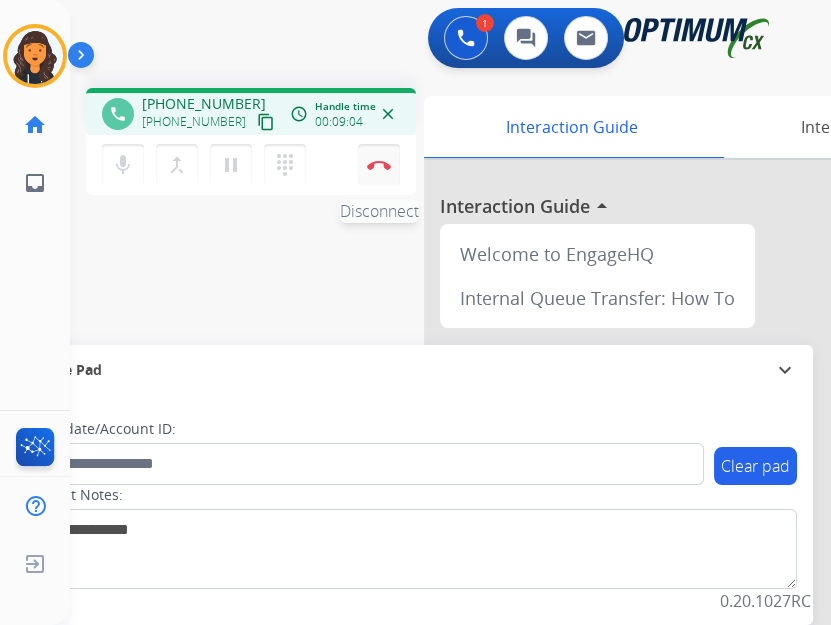 click on "Disconnect" at bounding box center (379, 165) 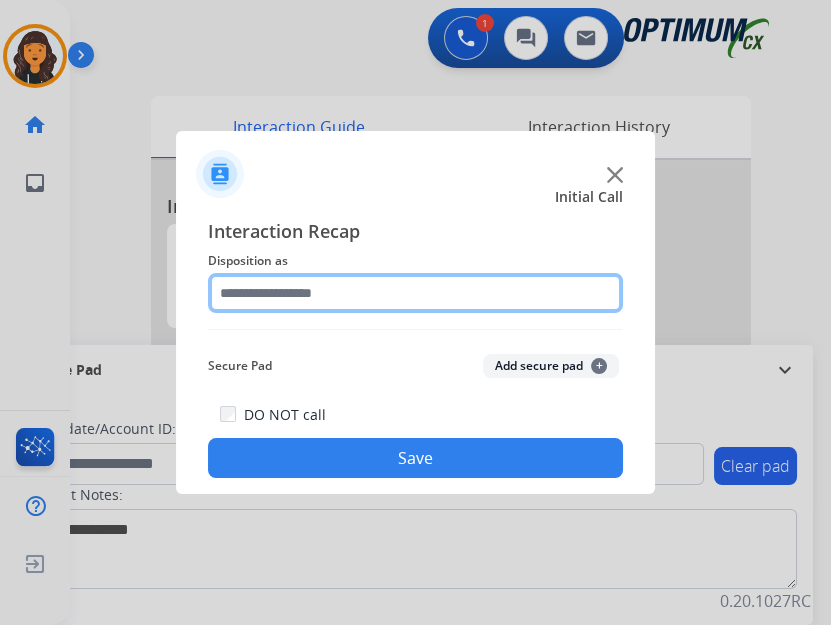 click 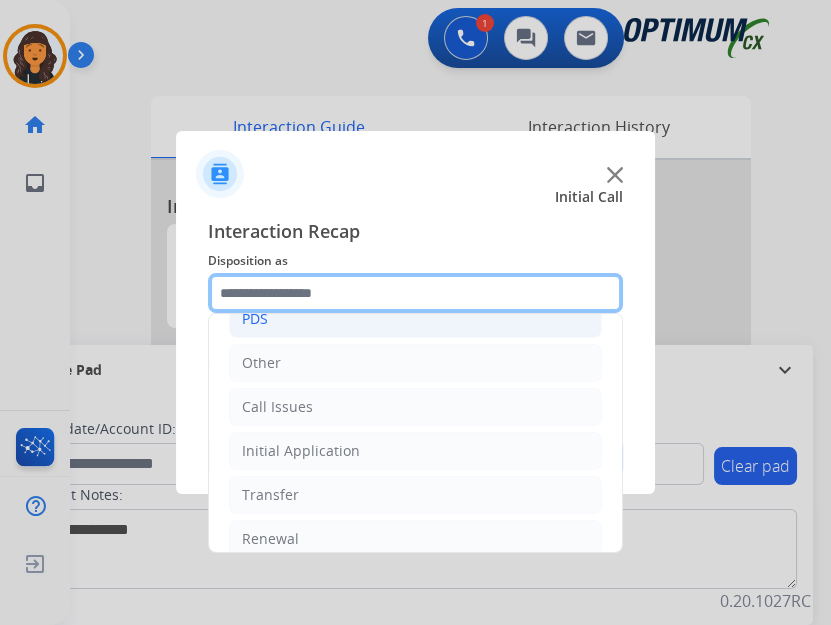 scroll, scrollTop: 134, scrollLeft: 0, axis: vertical 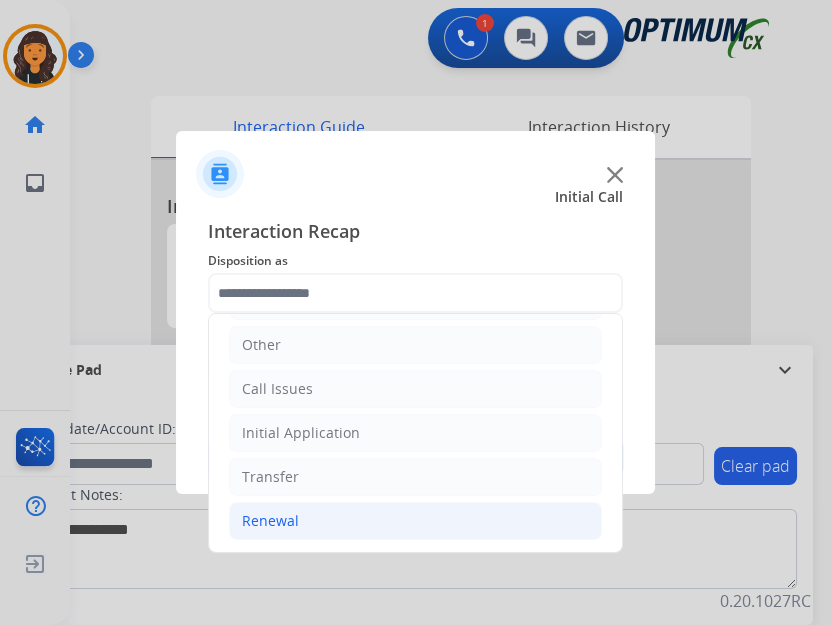 click on "Renewal" 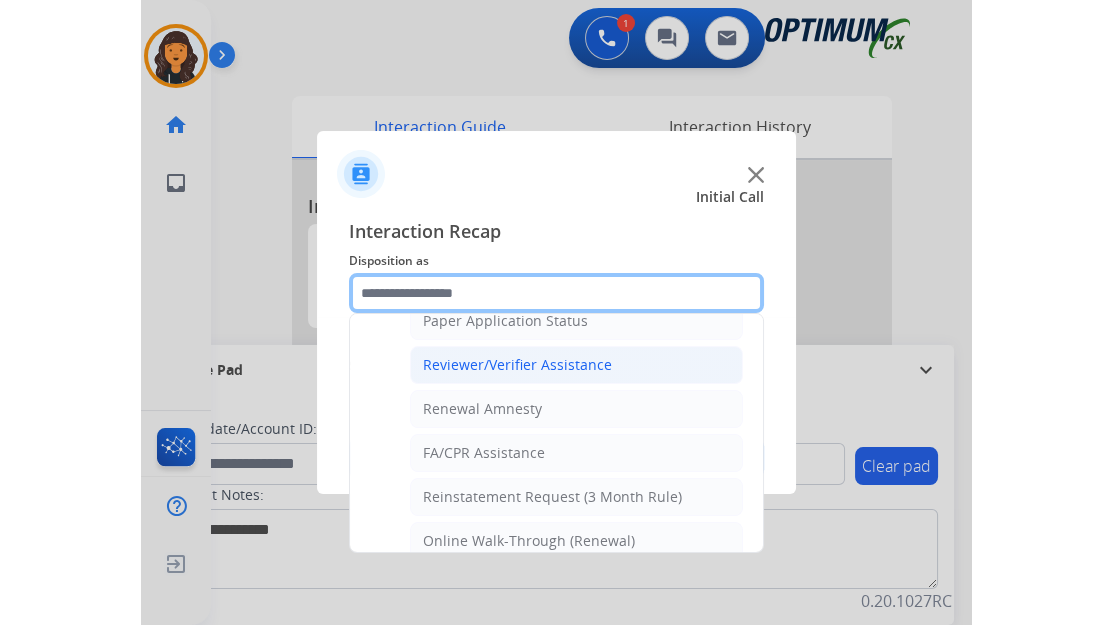 scroll, scrollTop: 767, scrollLeft: 0, axis: vertical 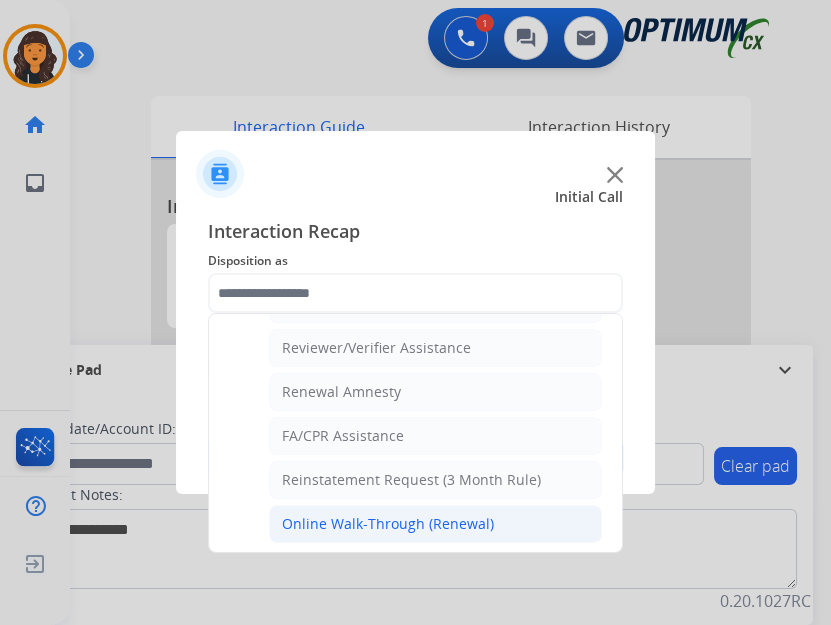 click on "Online Walk-Through (Renewal)" 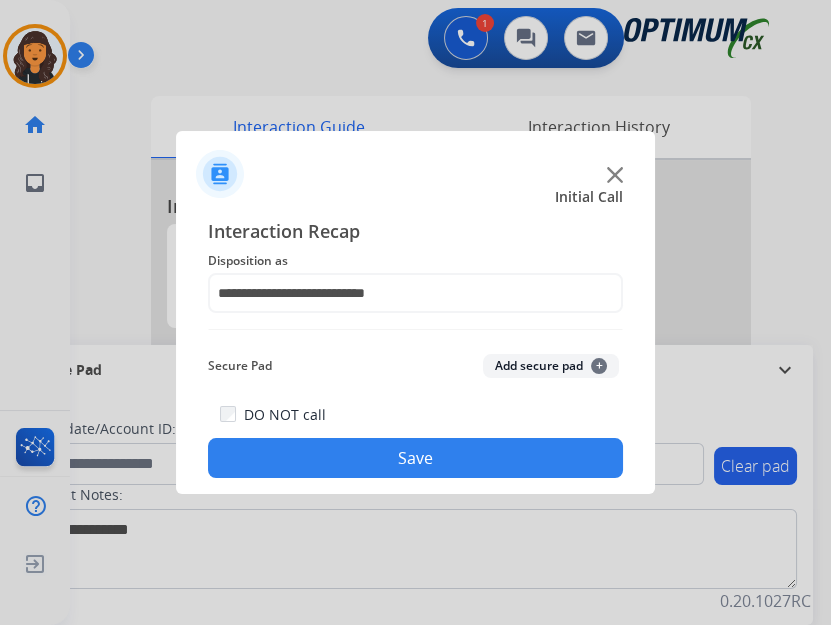 click at bounding box center [415, 312] 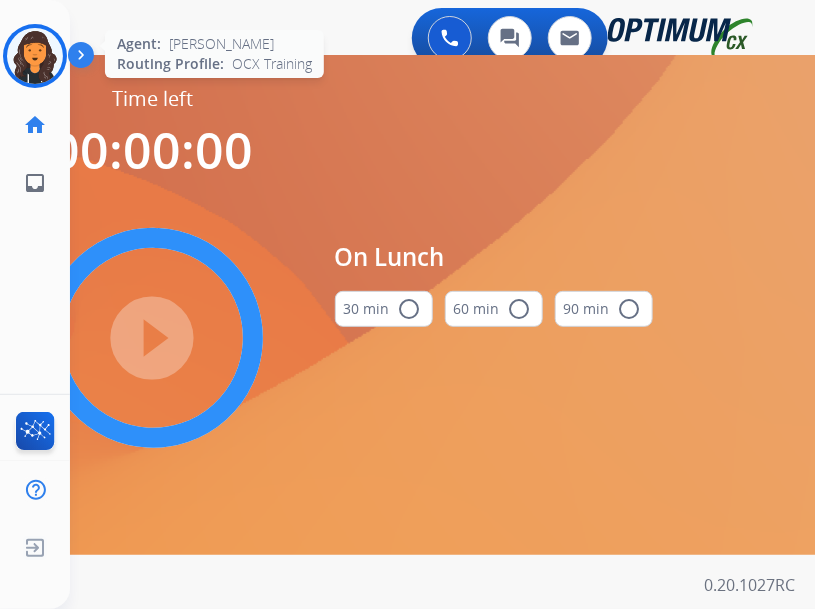 click at bounding box center (35, 56) 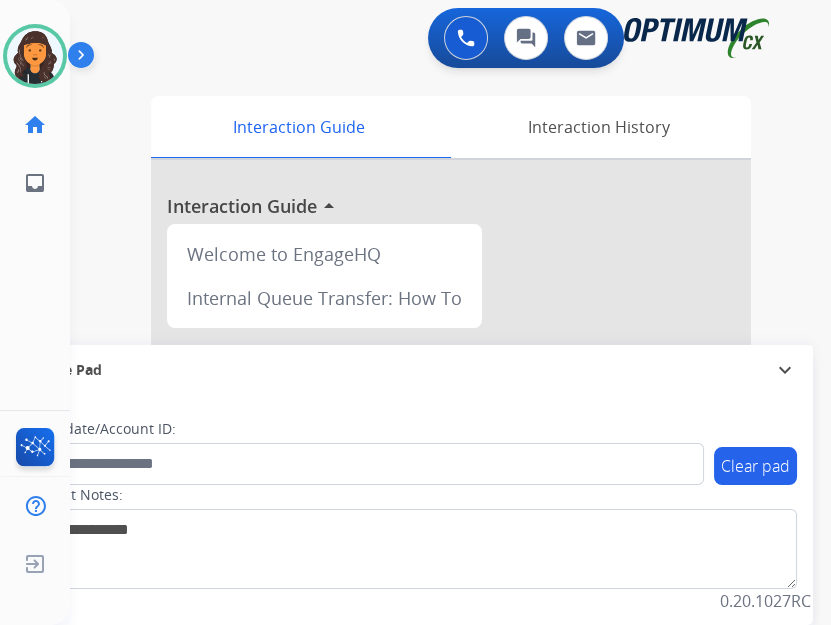 click at bounding box center [85, 59] 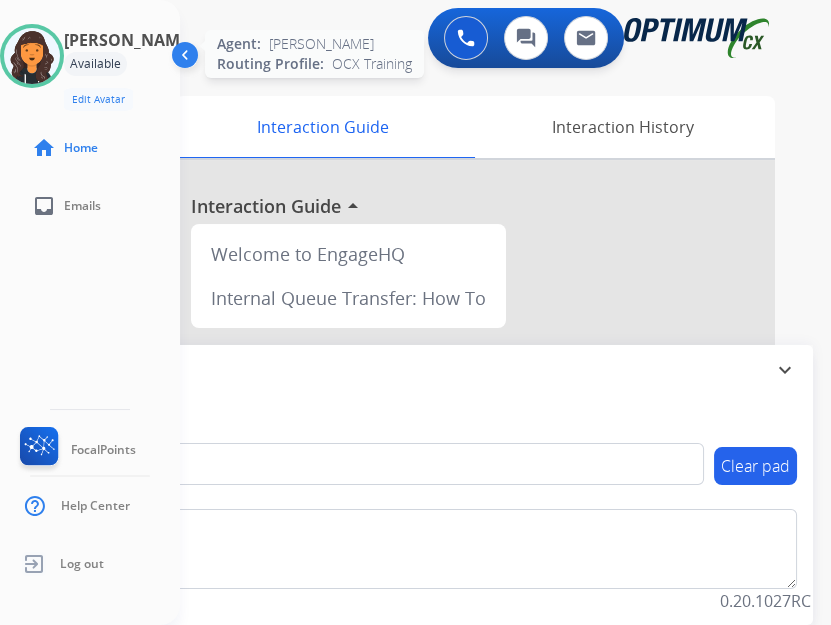 click at bounding box center [32, 56] 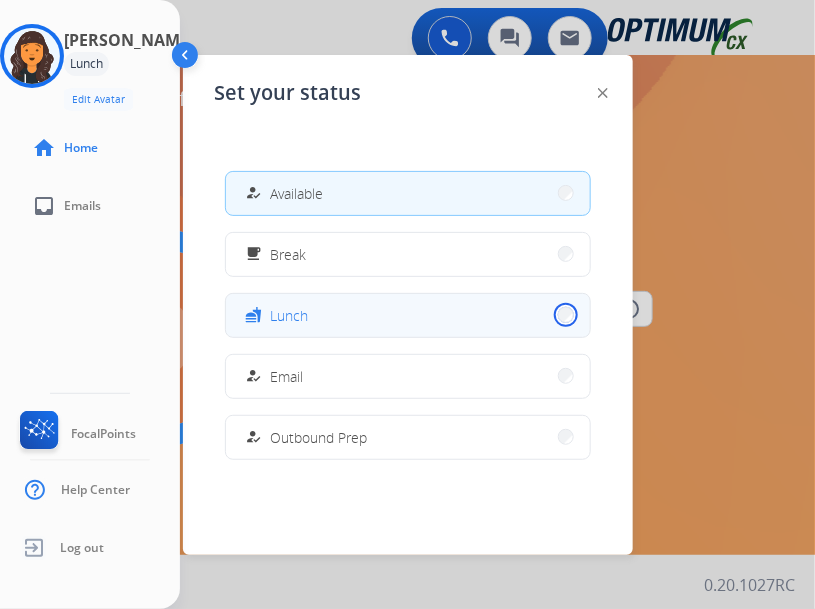 click on "fastfood Lunch" at bounding box center (408, 315) 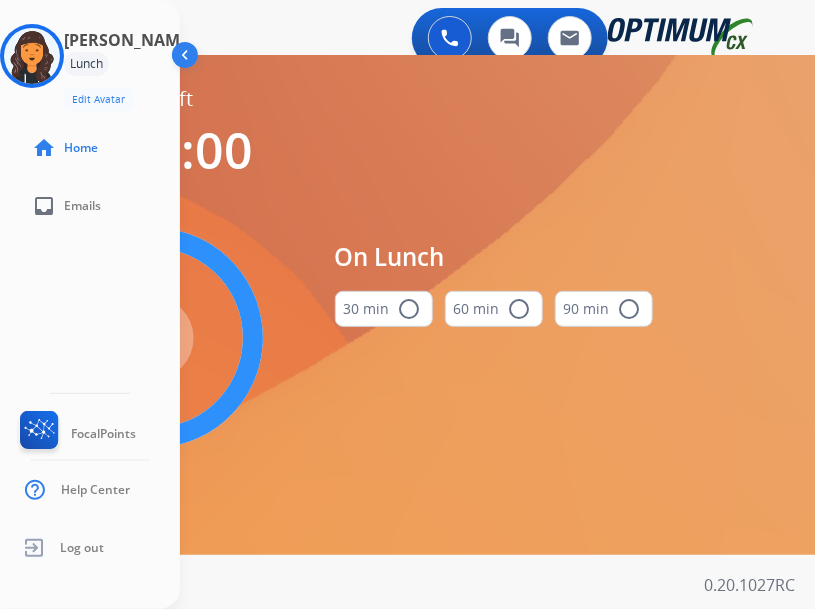 drag, startPoint x: 283, startPoint y: 143, endPoint x: 281, endPoint y: 156, distance: 13.152946 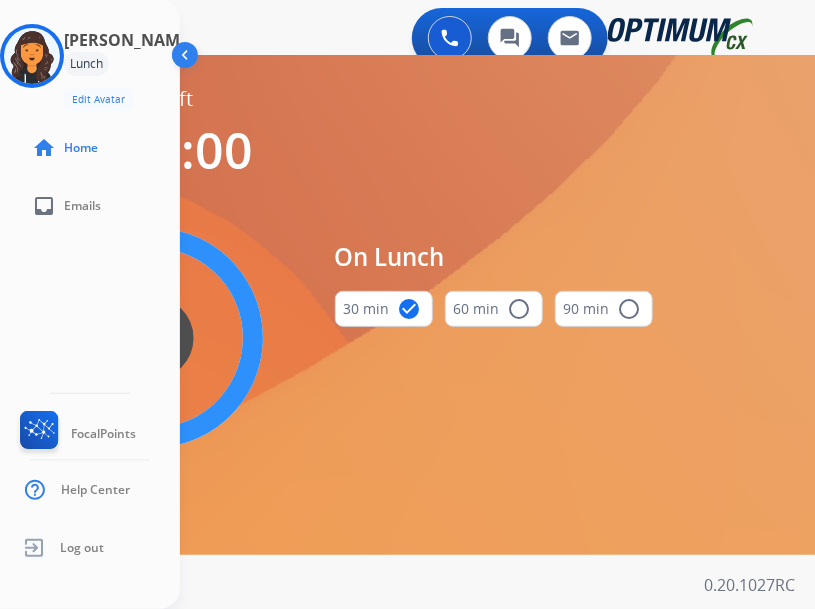 click on "play_circle_filled" at bounding box center (153, 338) 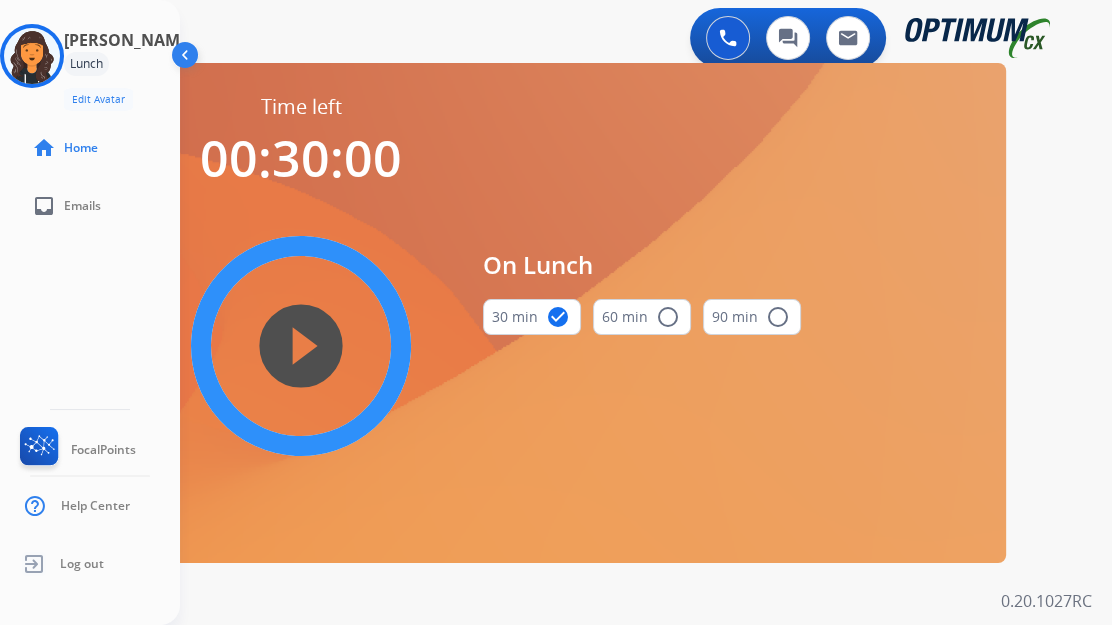 click on "play_circle_filled" at bounding box center [301, 346] 